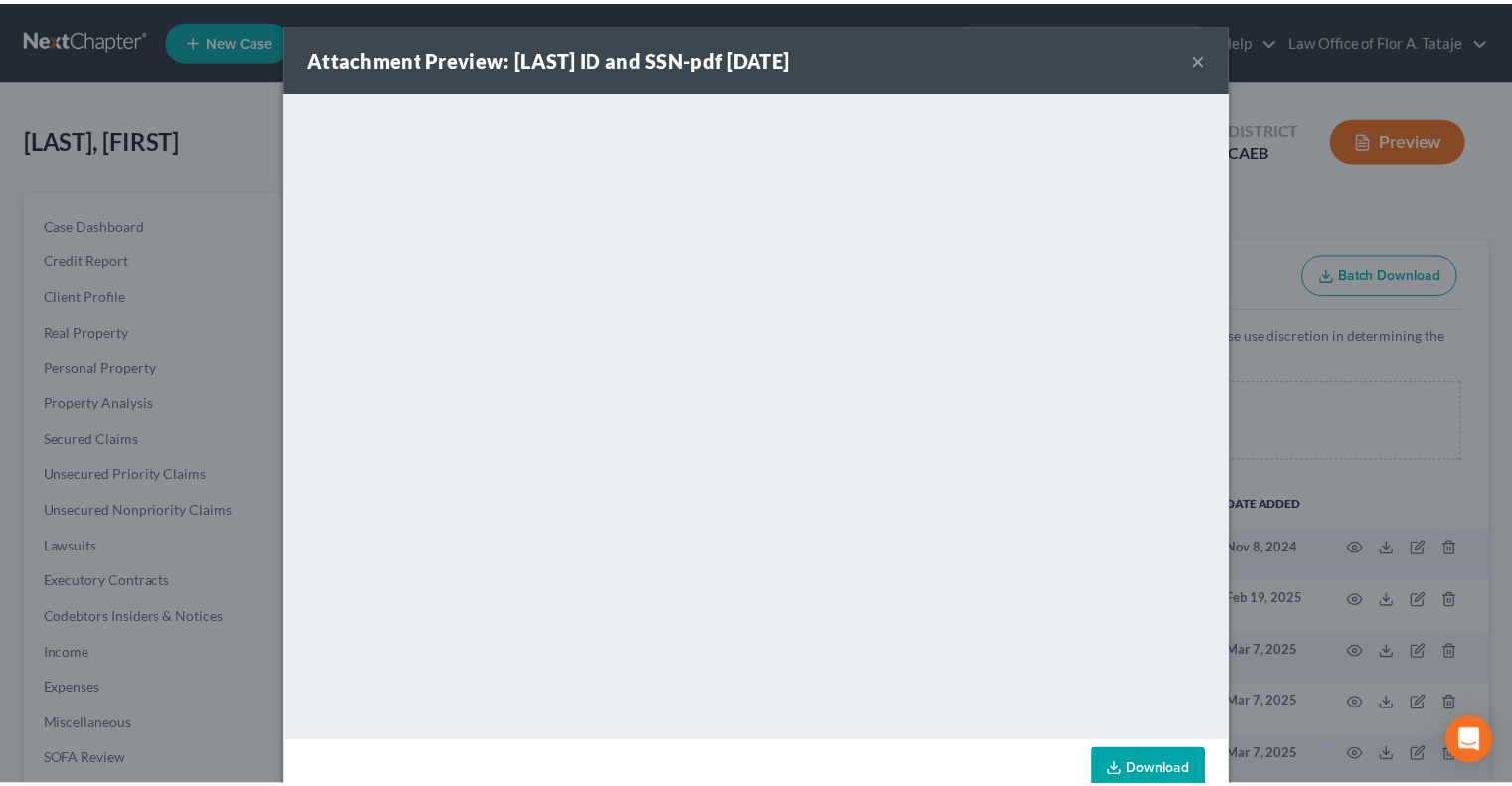 scroll, scrollTop: 157, scrollLeft: 0, axis: vertical 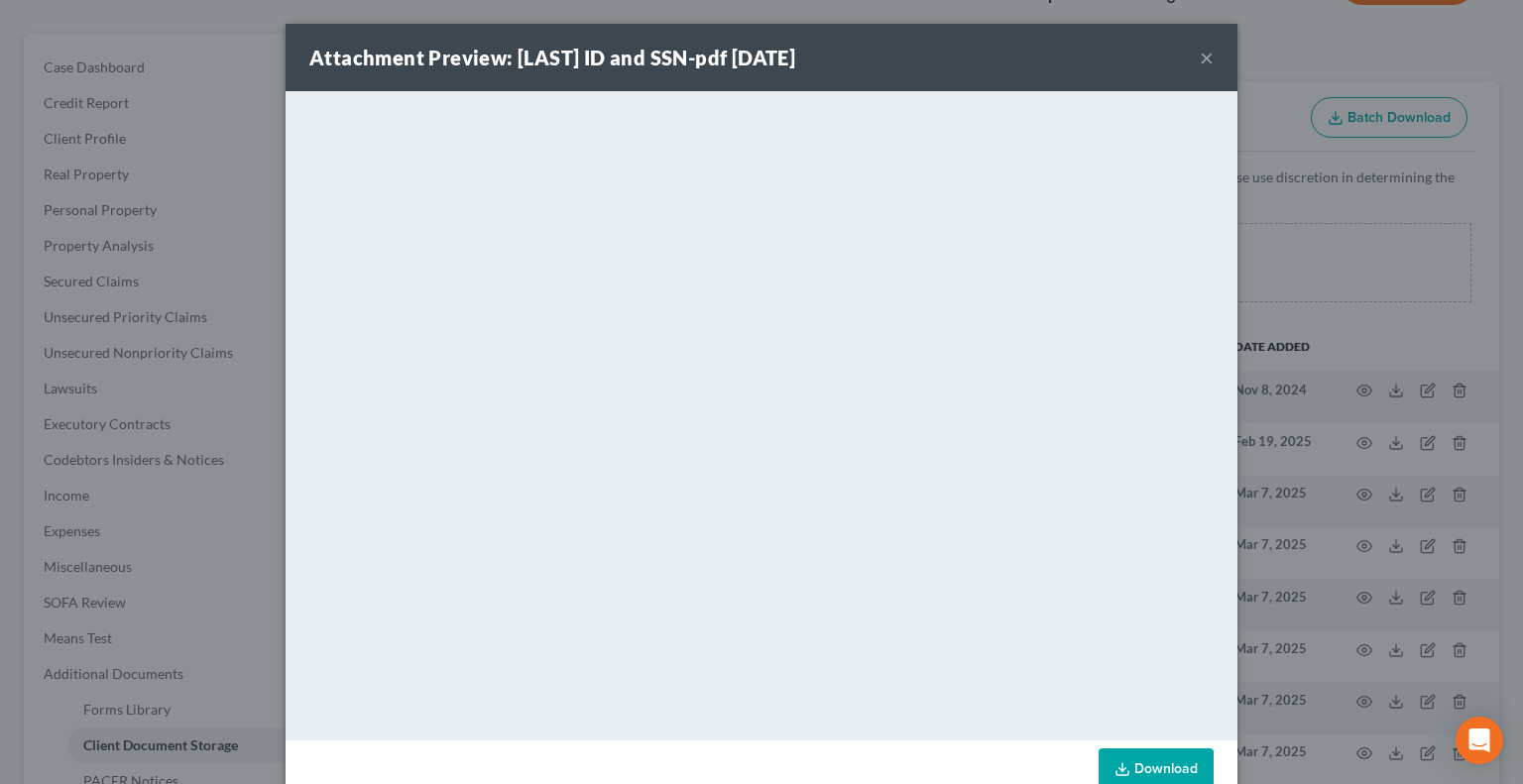 click on "×" at bounding box center (1207, 57) 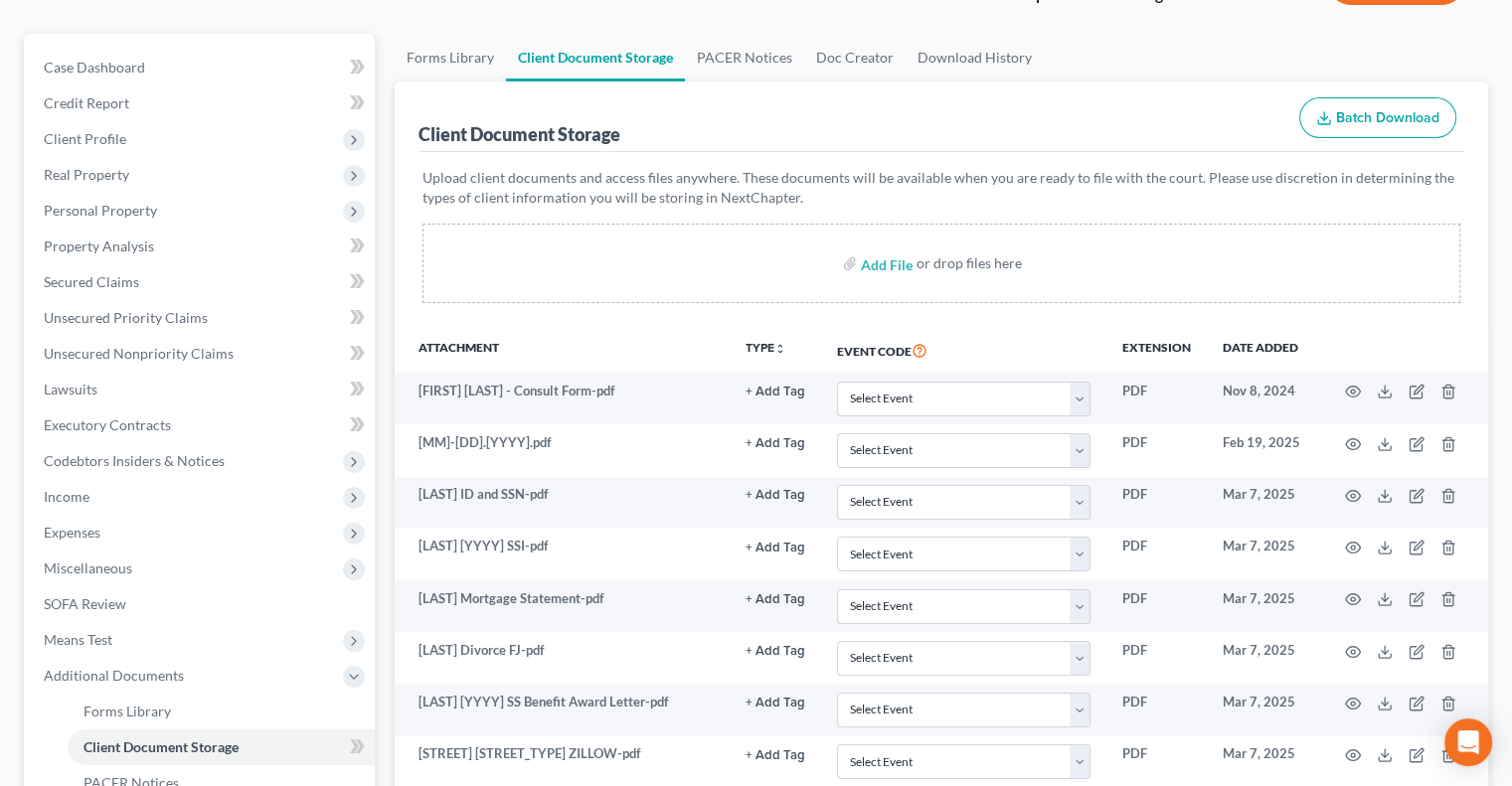 click on "Forms Library
Client Document Storage
PACER Notices
Doc Creator
Download History" at bounding box center (941, 58) 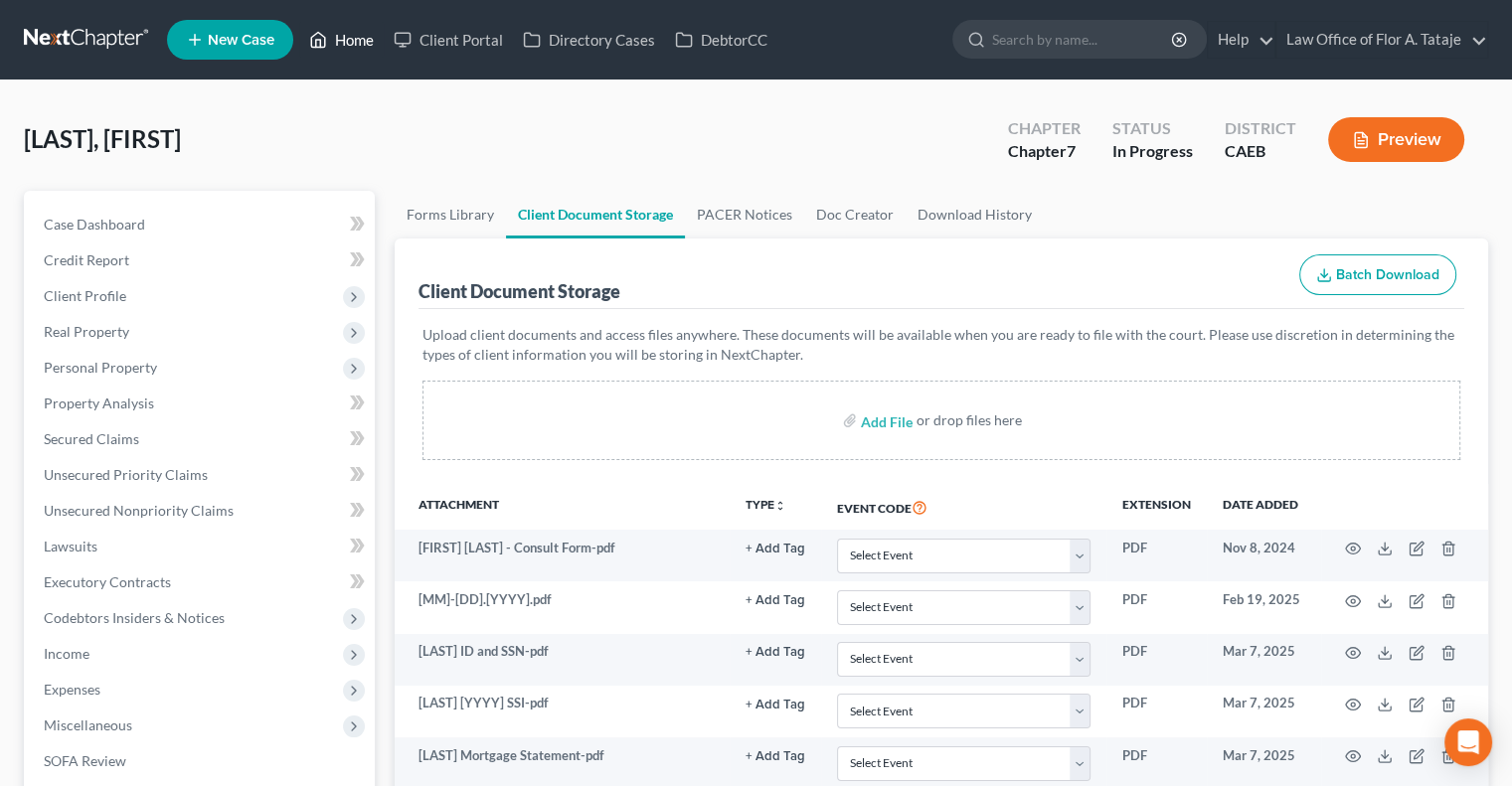 click on "Home" at bounding box center [341, 40] 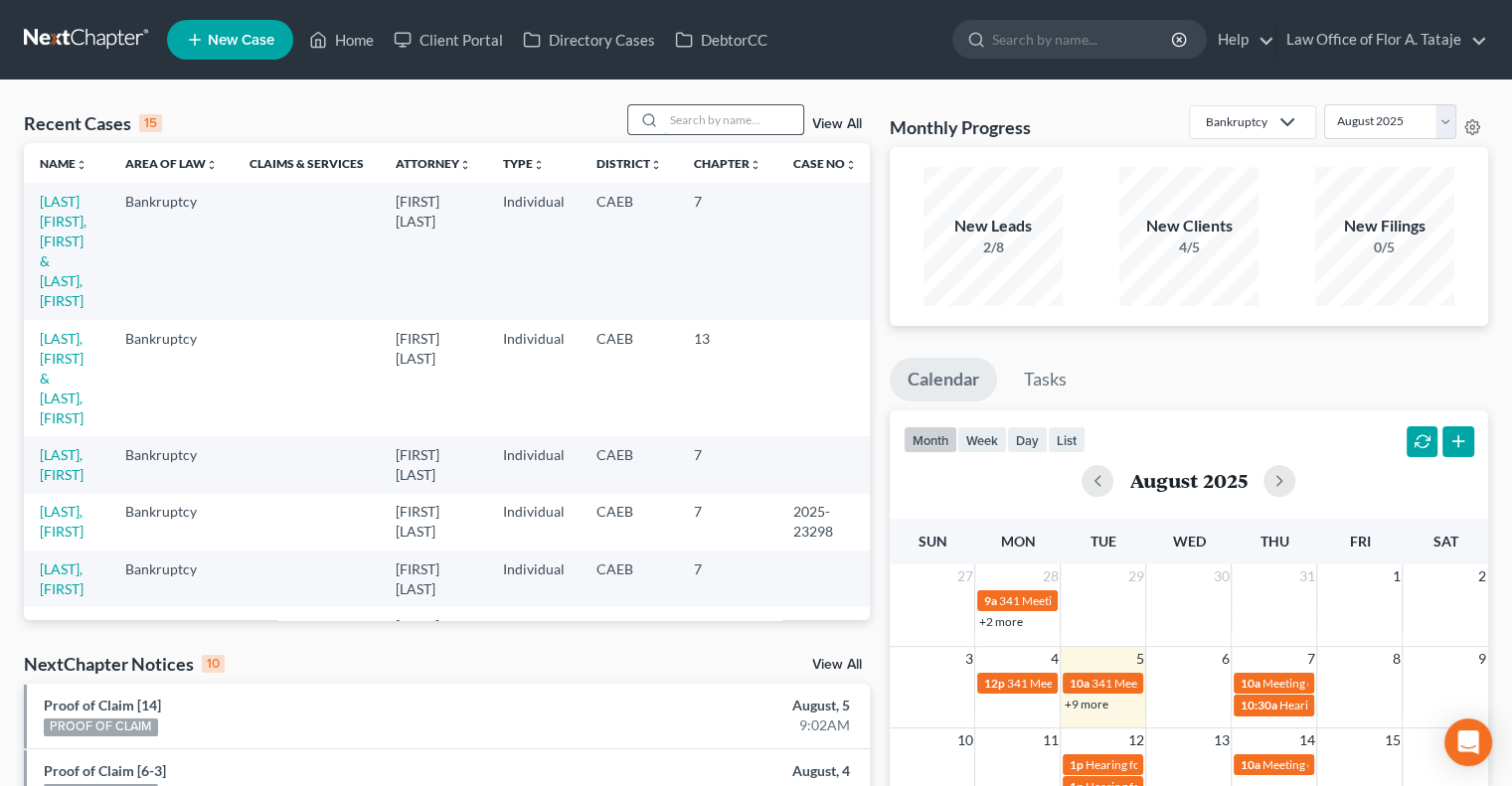 click at bounding box center (734, 119) 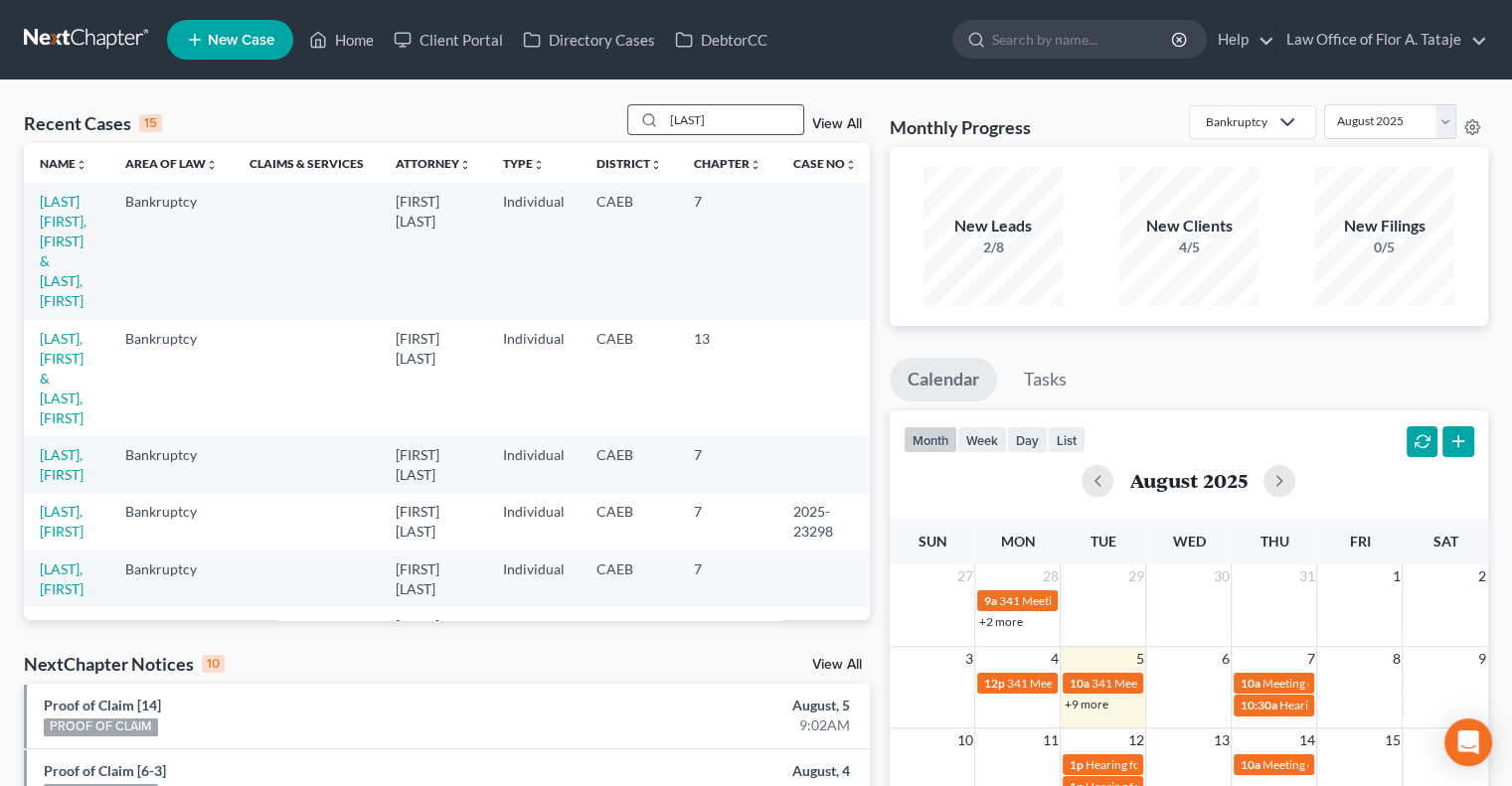 type on "[LAST]" 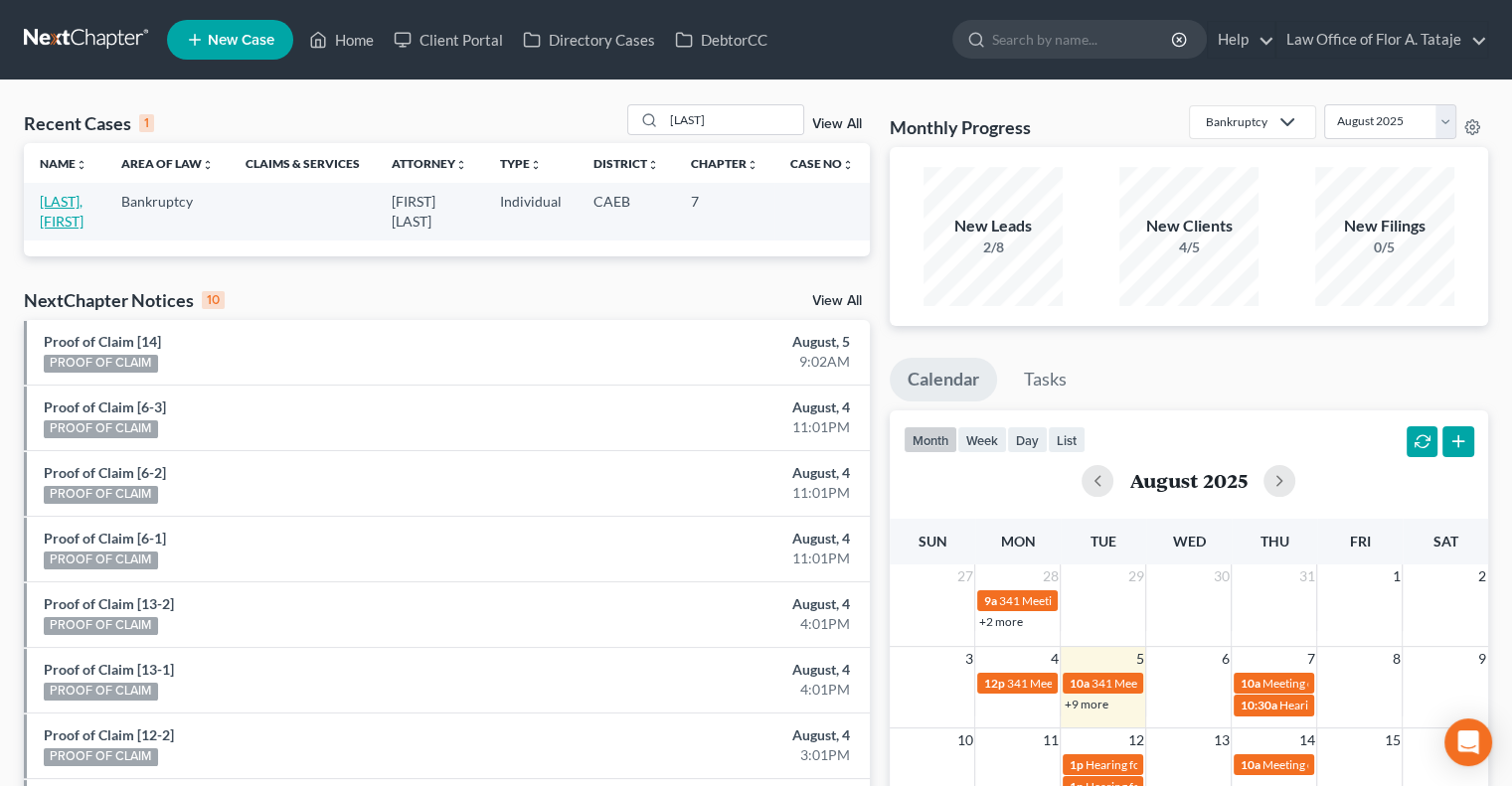 click on "[LAST], [FIRST]" at bounding box center [62, 211] 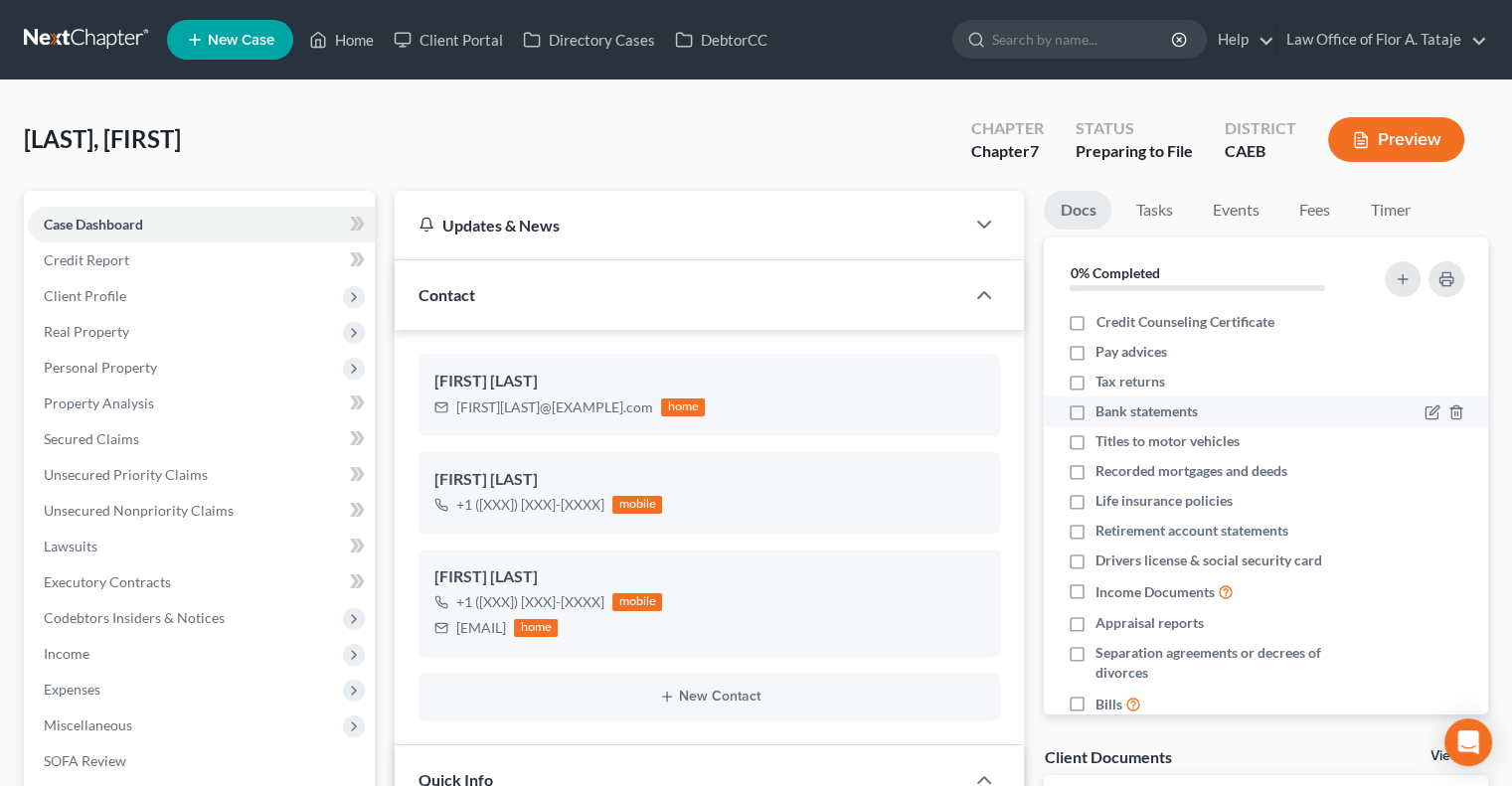 scroll, scrollTop: 1029, scrollLeft: 0, axis: vertical 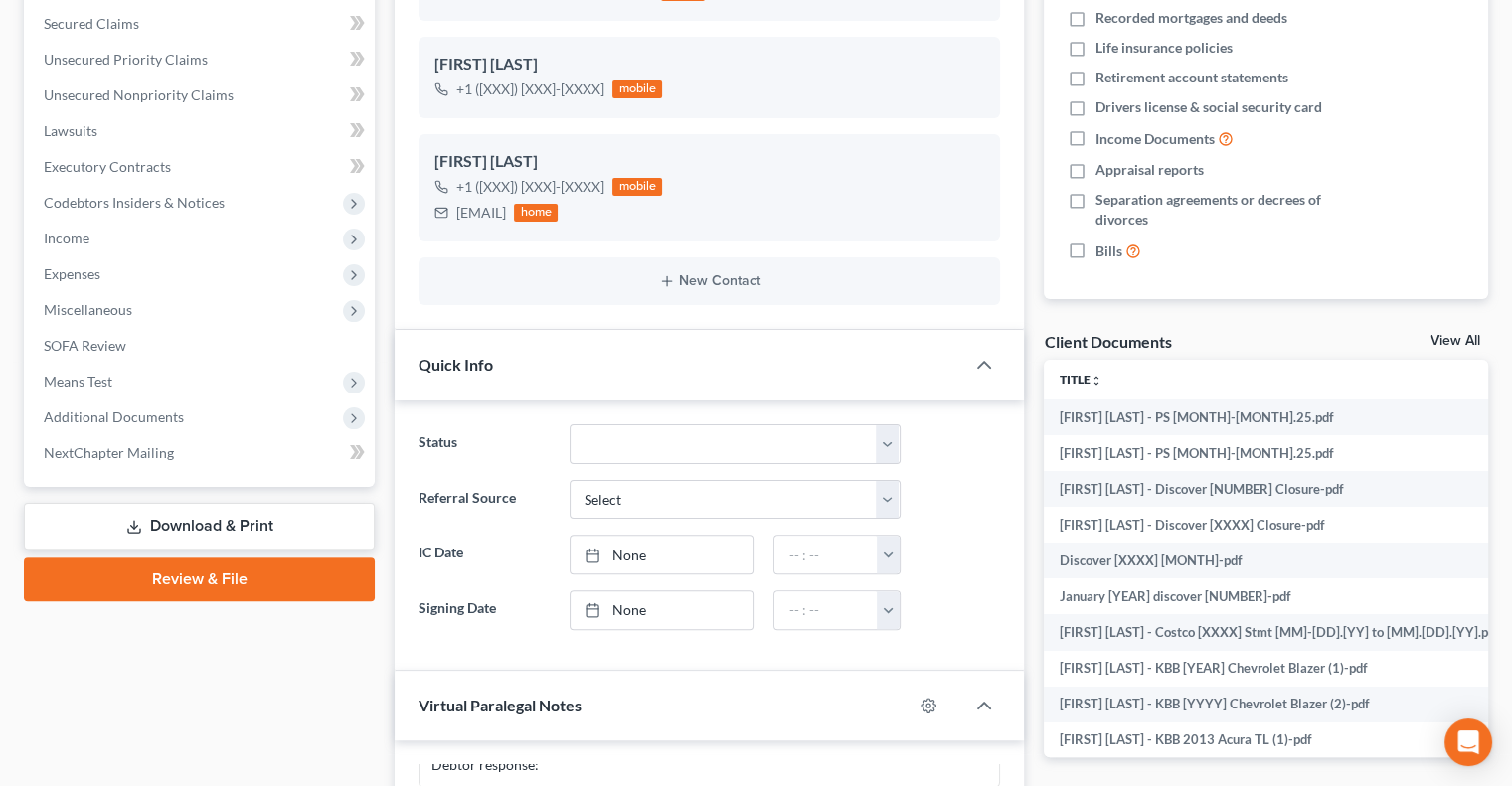 click on "View All" at bounding box center (1455, 341) 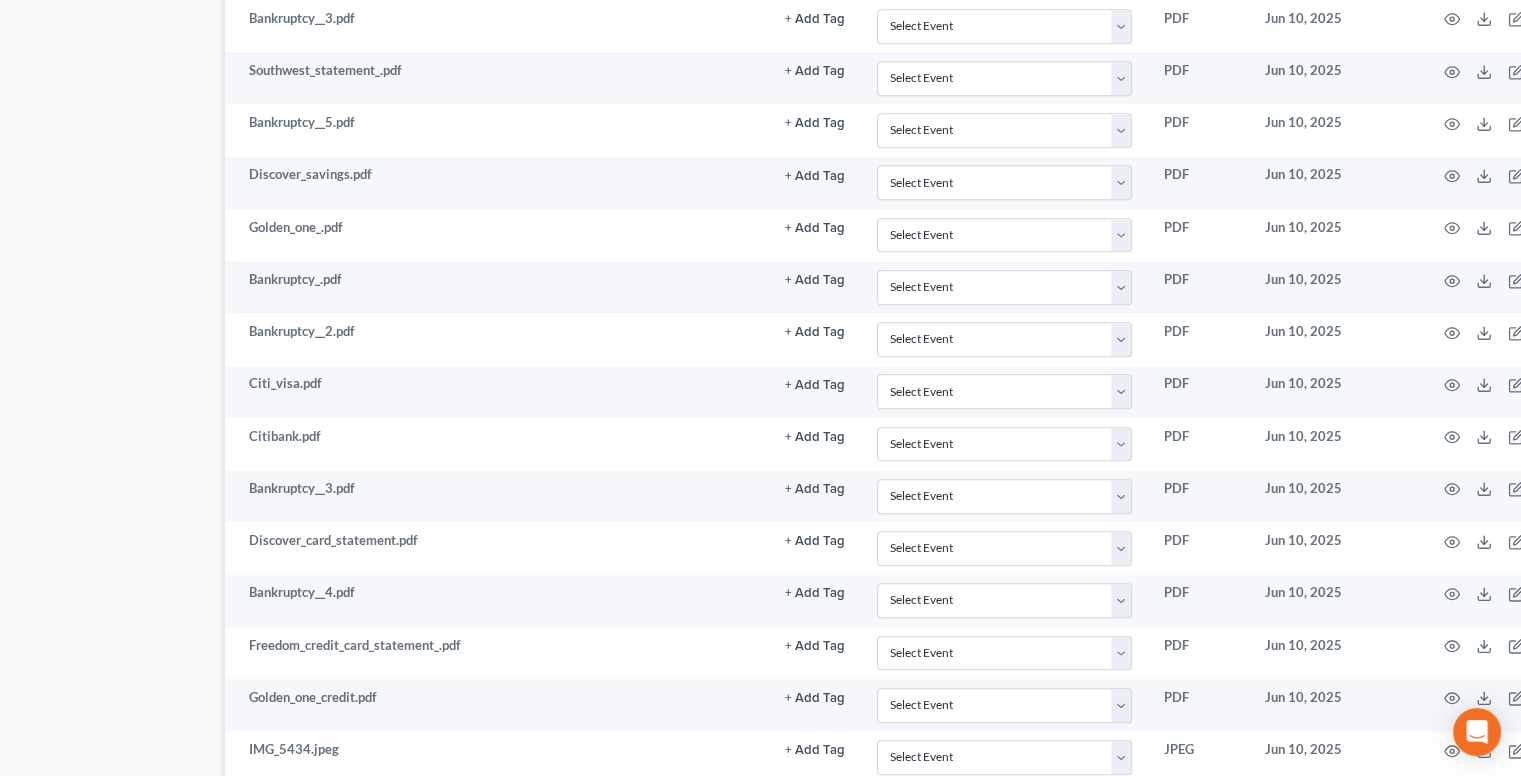 scroll, scrollTop: 1631, scrollLeft: 172, axis: both 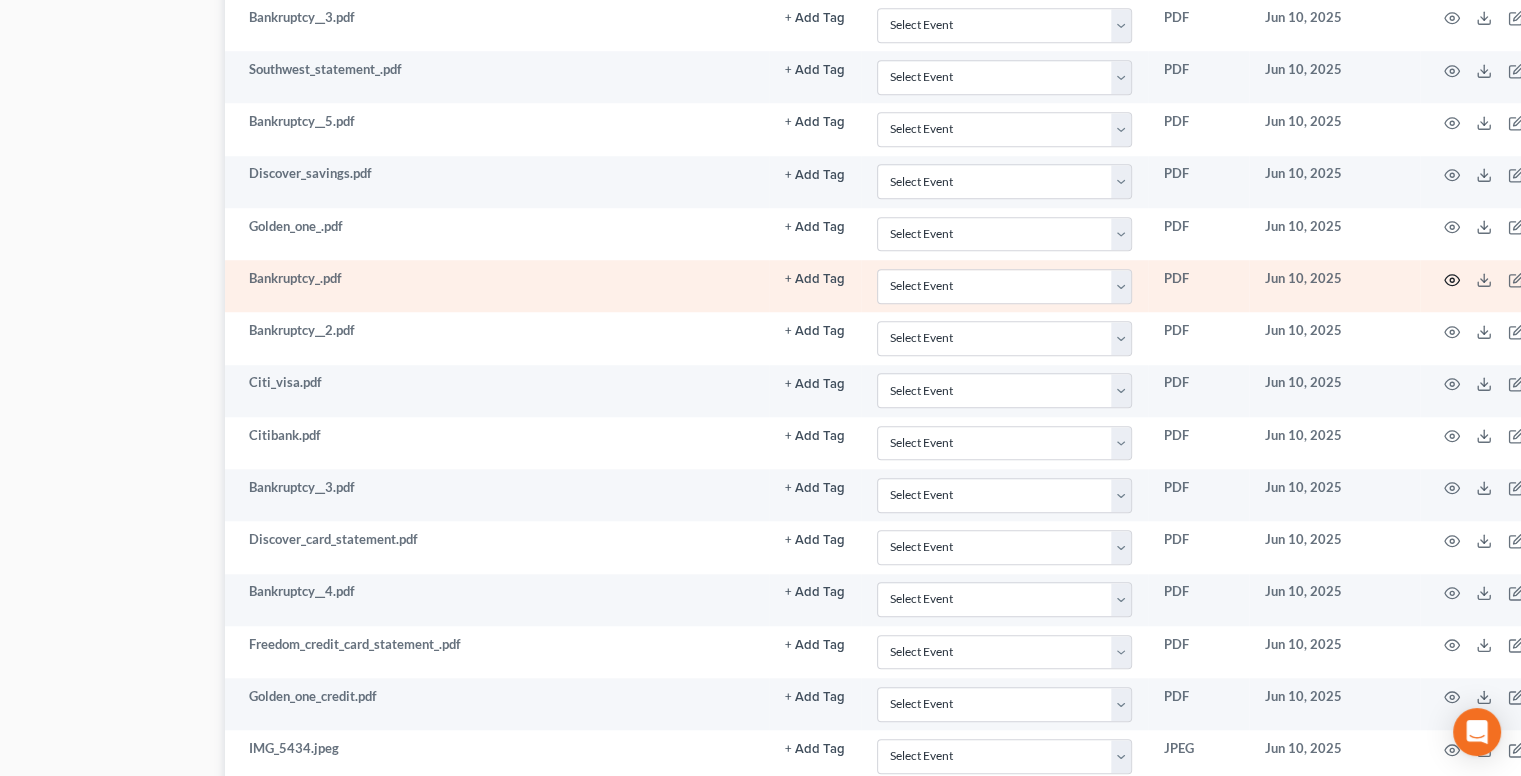 click 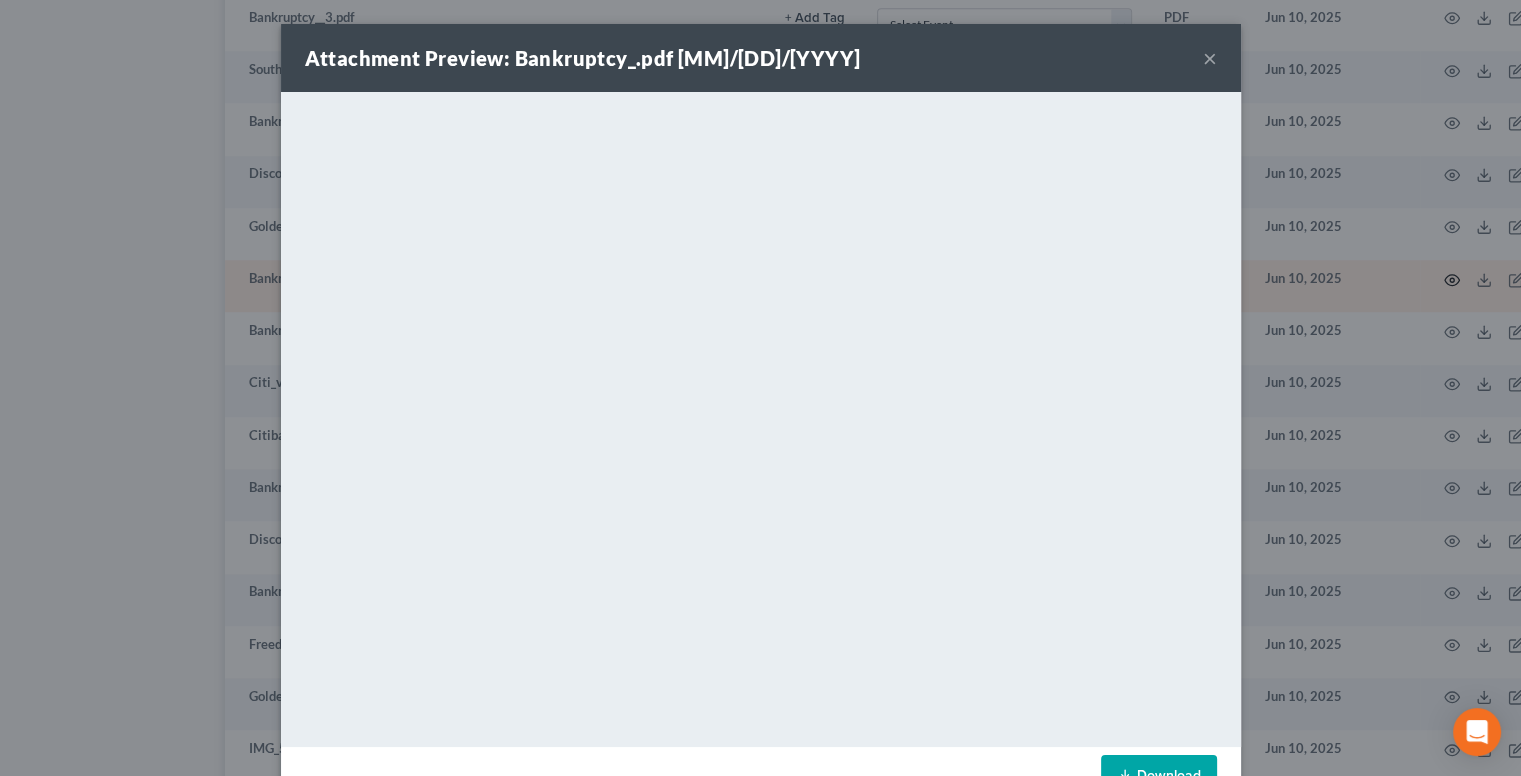 scroll, scrollTop: 1631, scrollLeft: 160, axis: both 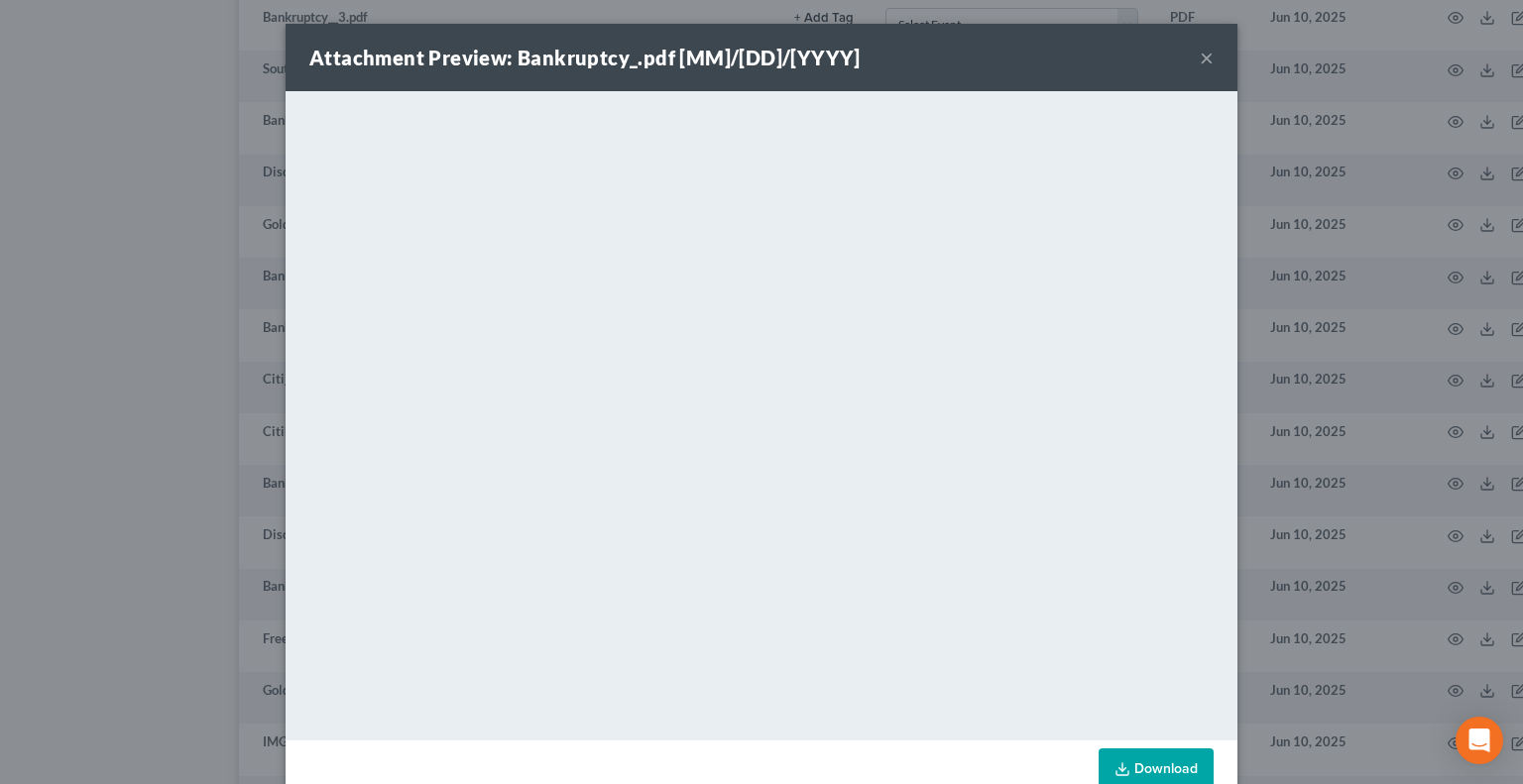 click on "×" at bounding box center [1207, 57] 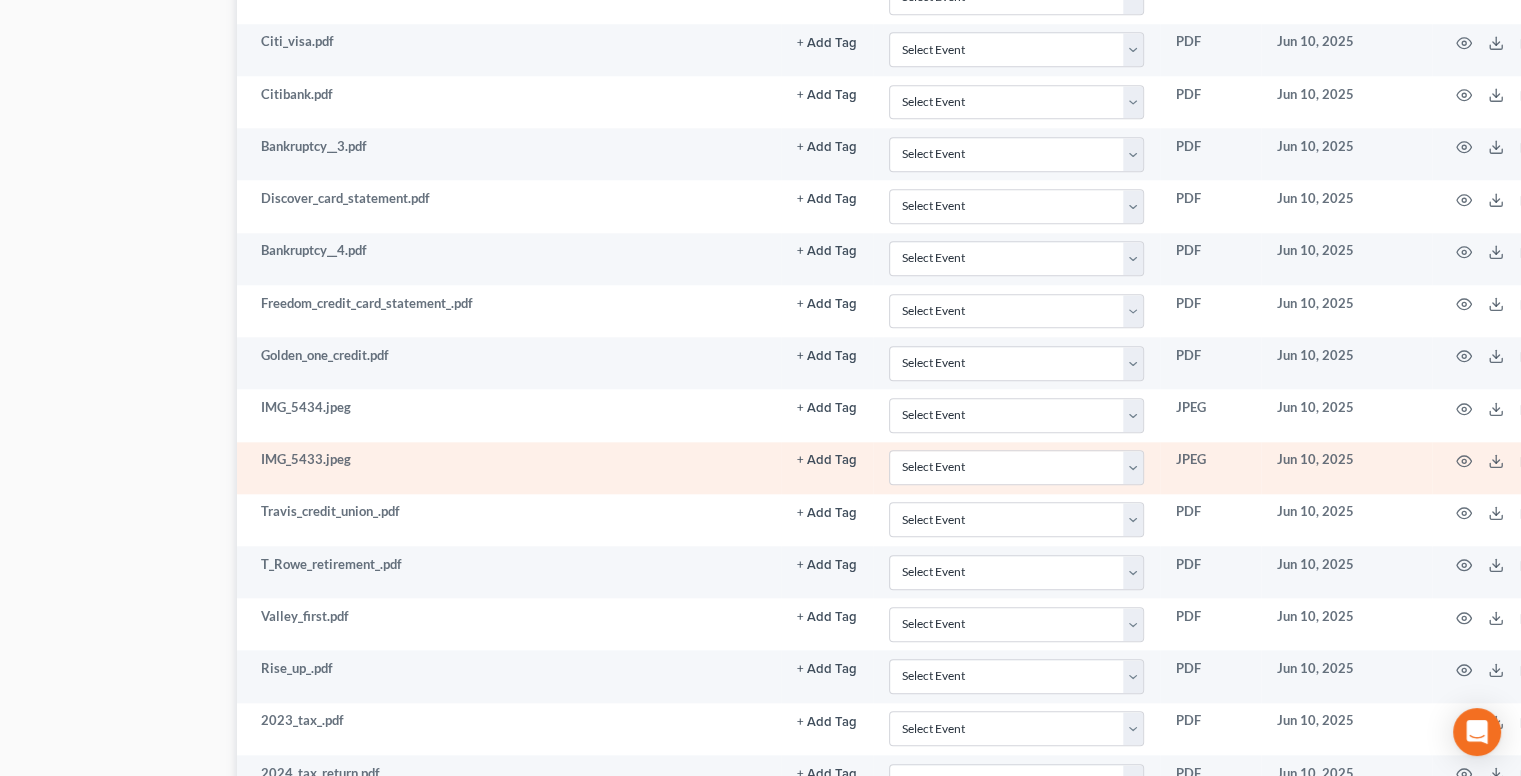 scroll, scrollTop: 1972, scrollLeft: 160, axis: both 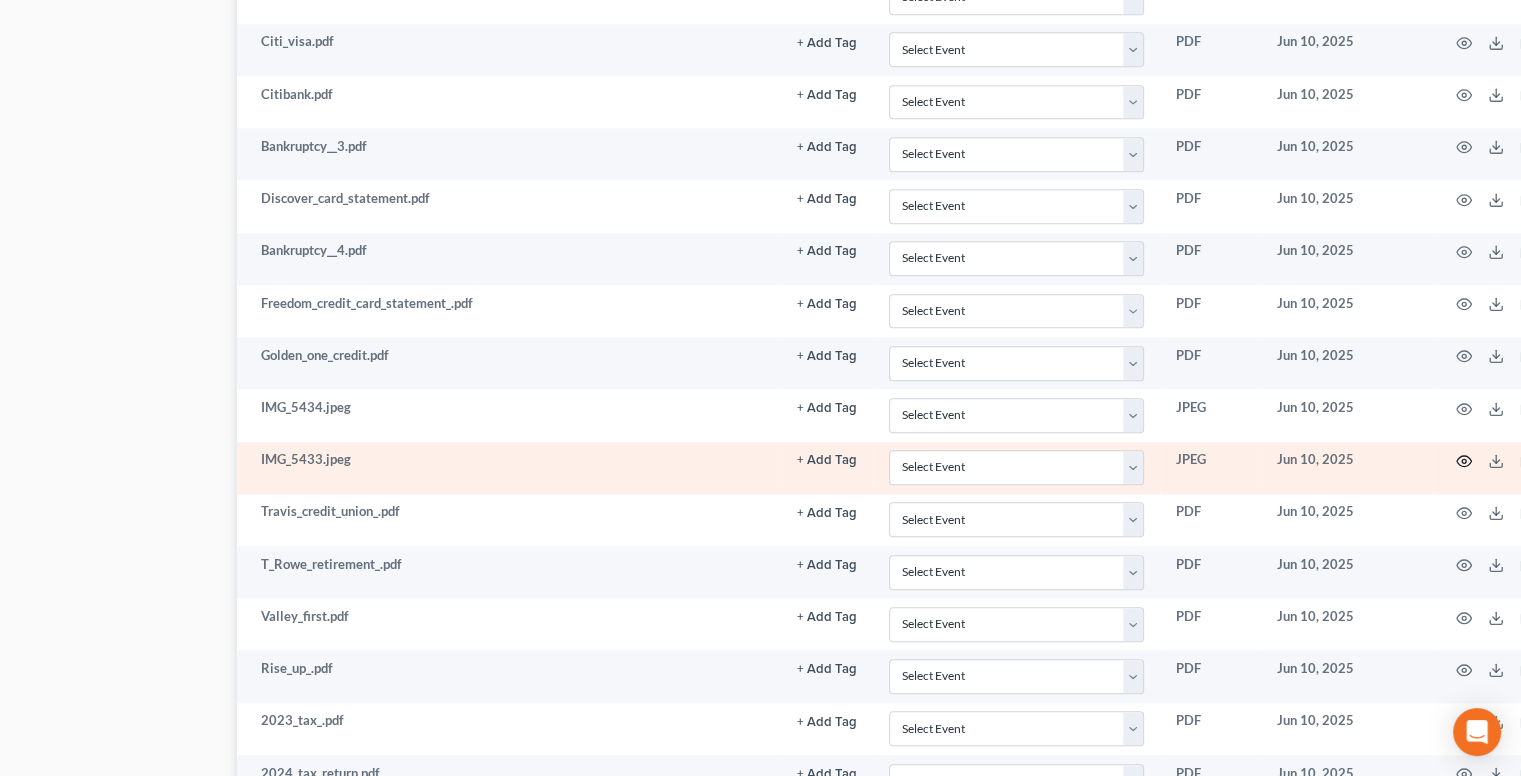 click 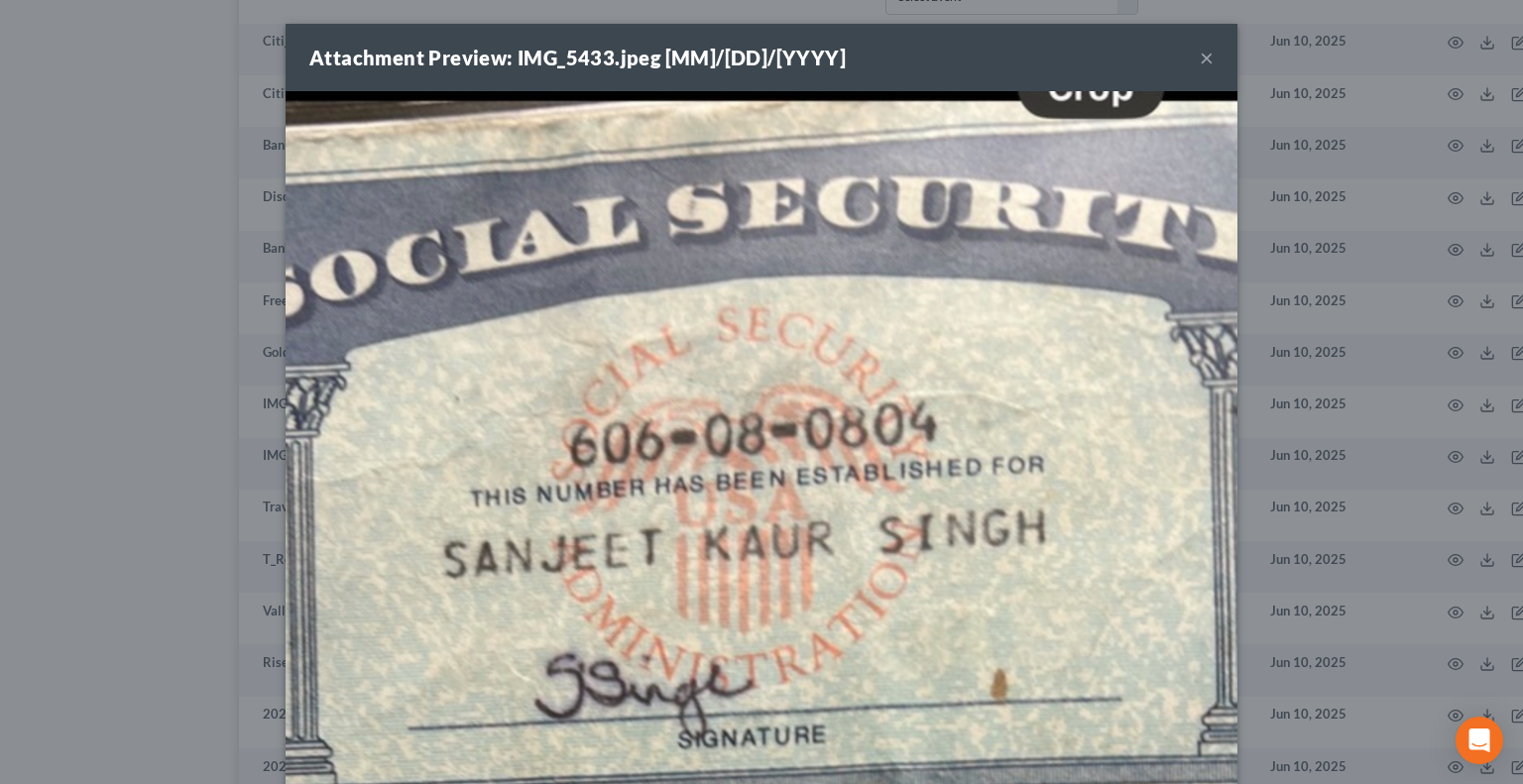 click on "×" at bounding box center (1207, 57) 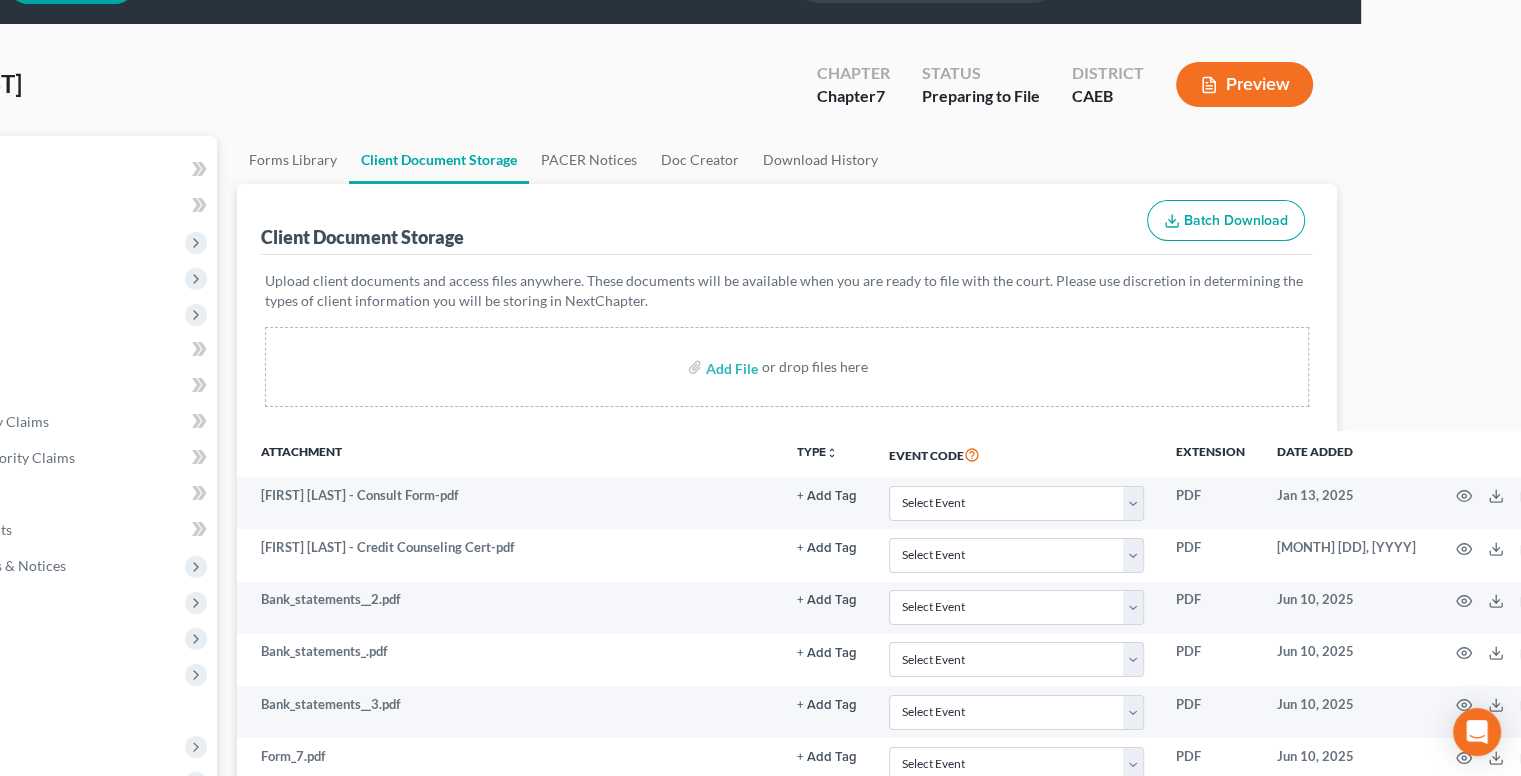 scroll, scrollTop: 0, scrollLeft: 160, axis: horizontal 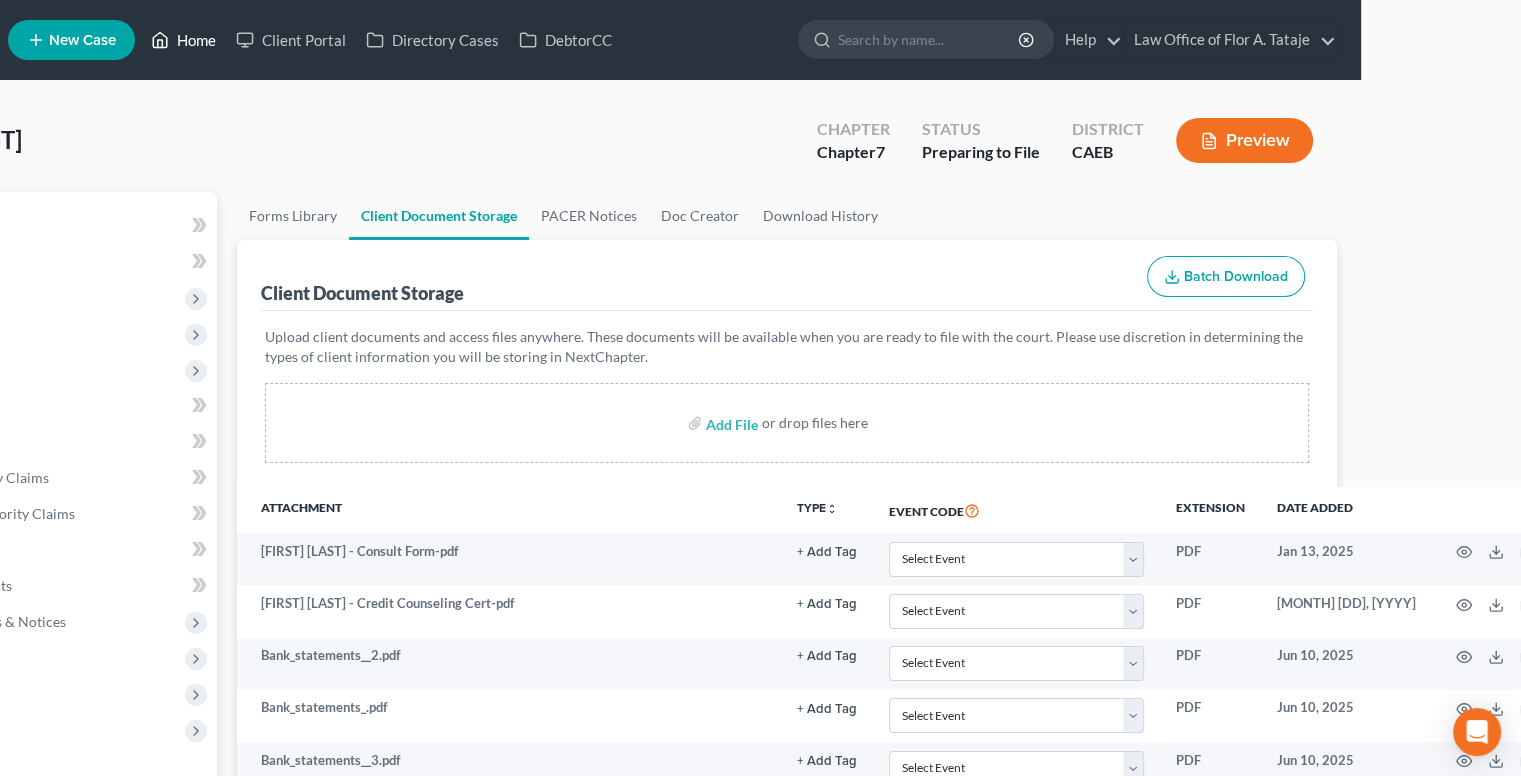 click on "Home" at bounding box center (183, 40) 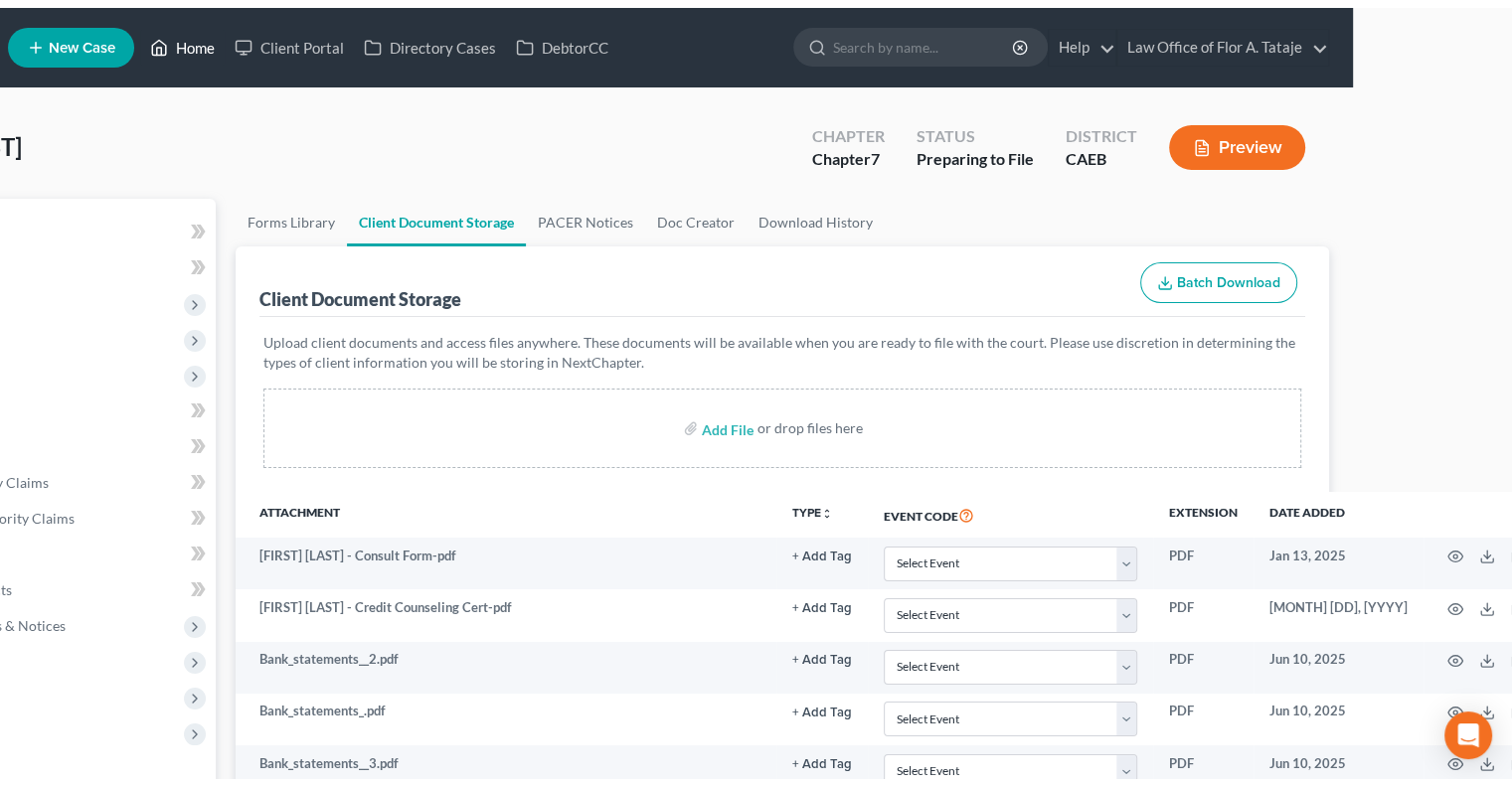 scroll, scrollTop: 0, scrollLeft: 0, axis: both 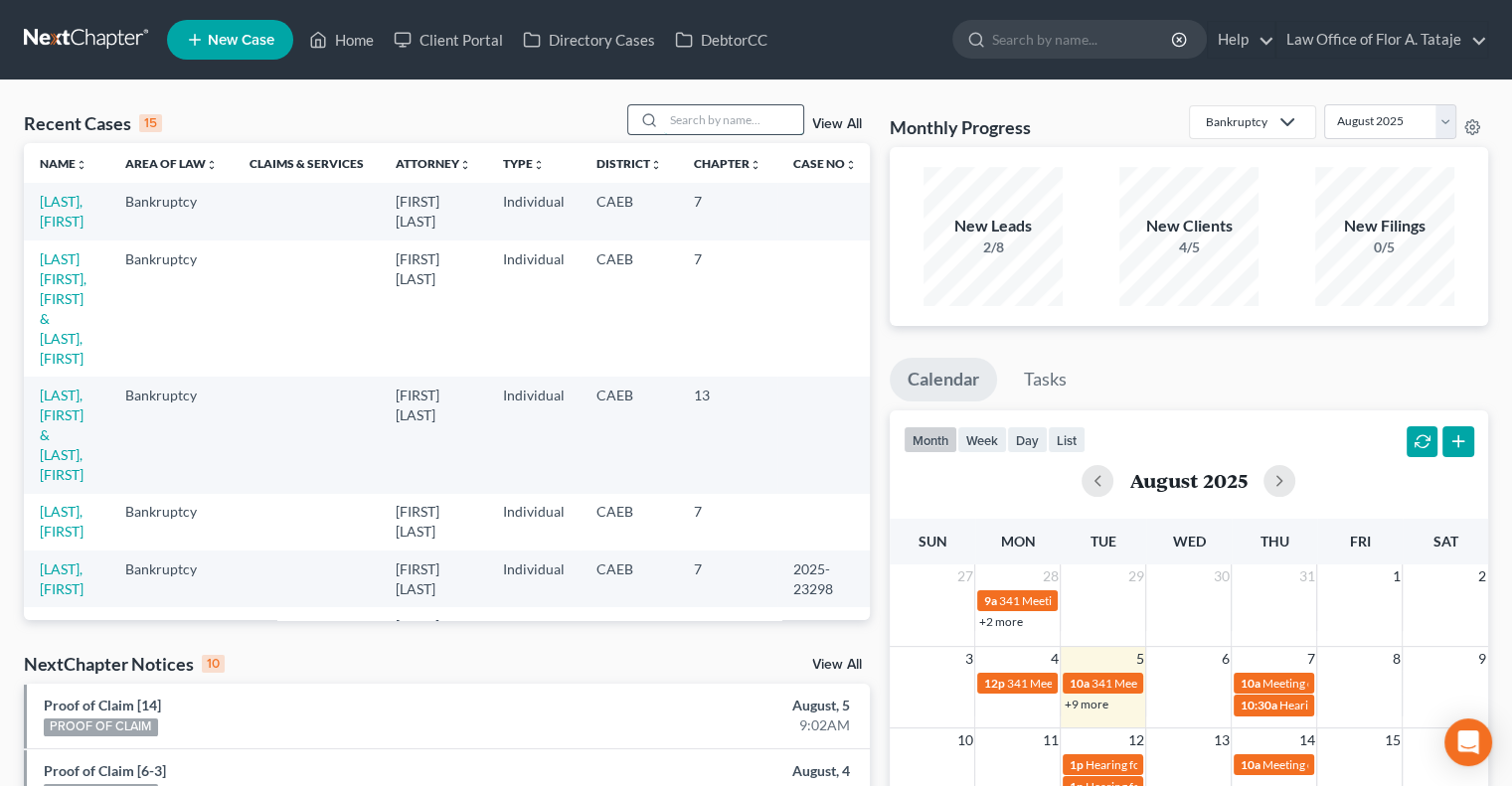 click at bounding box center (734, 119) 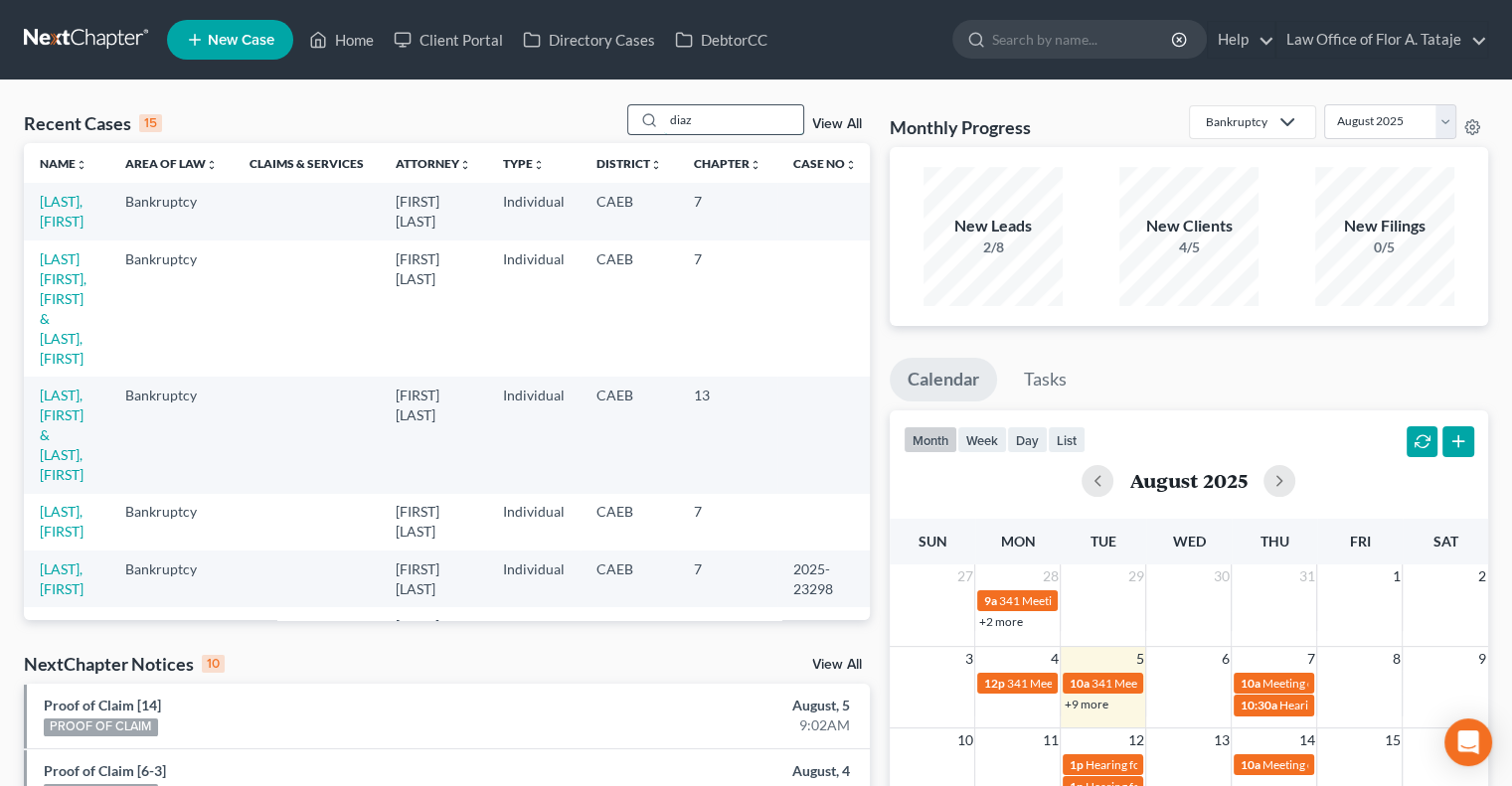 type on "diaz" 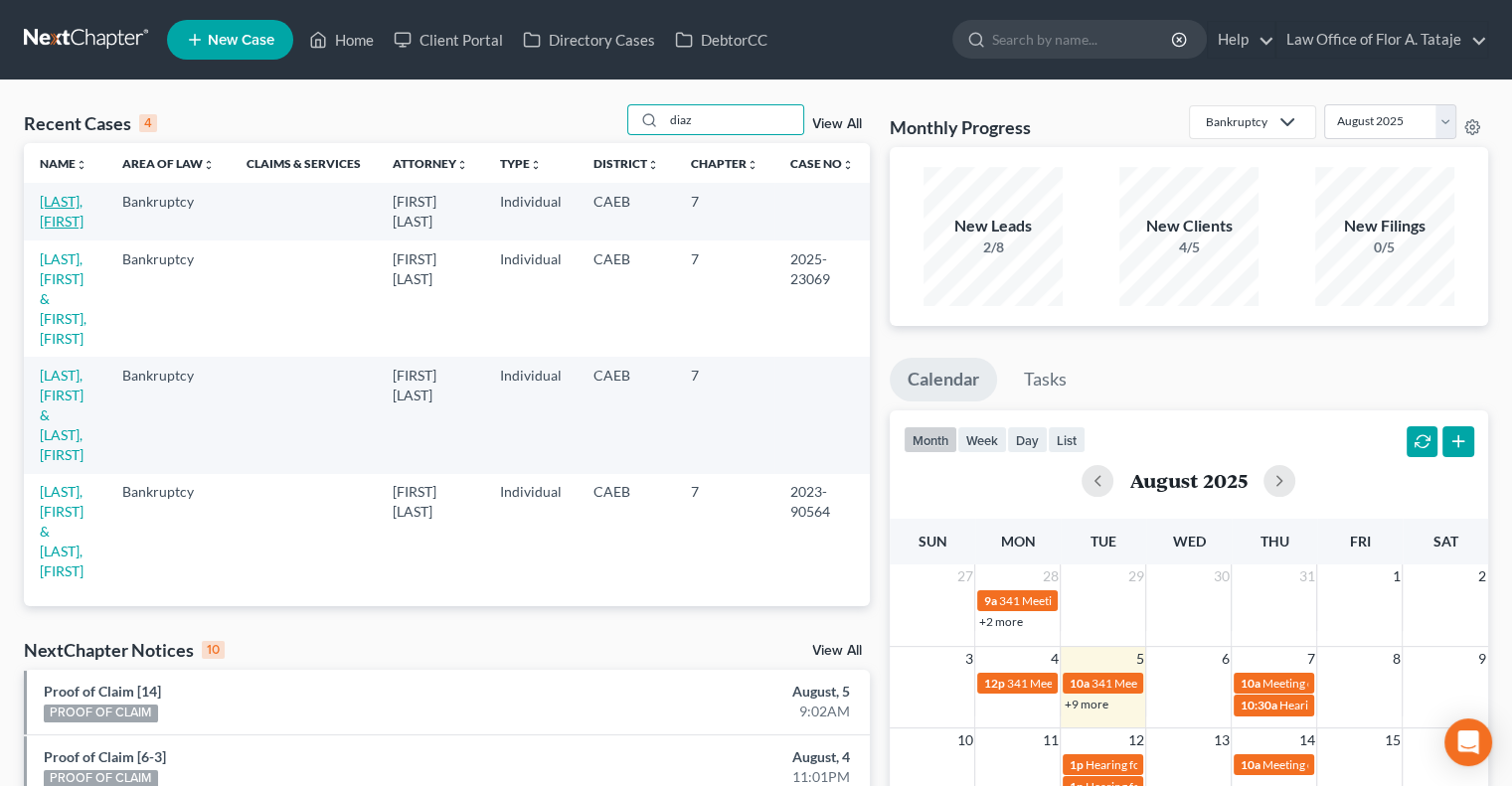 click on "[LAST], [FIRST]" at bounding box center (62, 211) 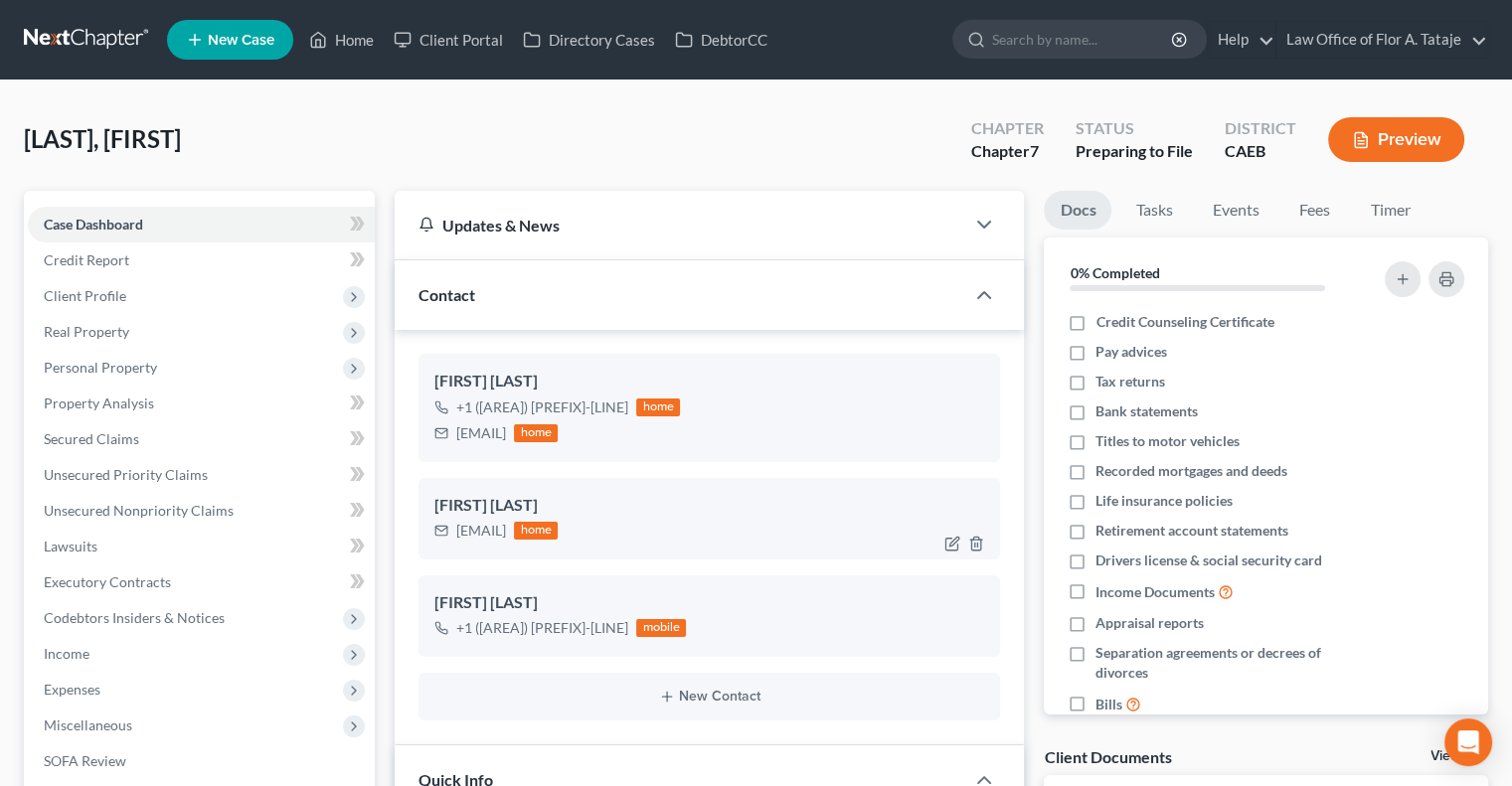 scroll, scrollTop: 1029, scrollLeft: 0, axis: vertical 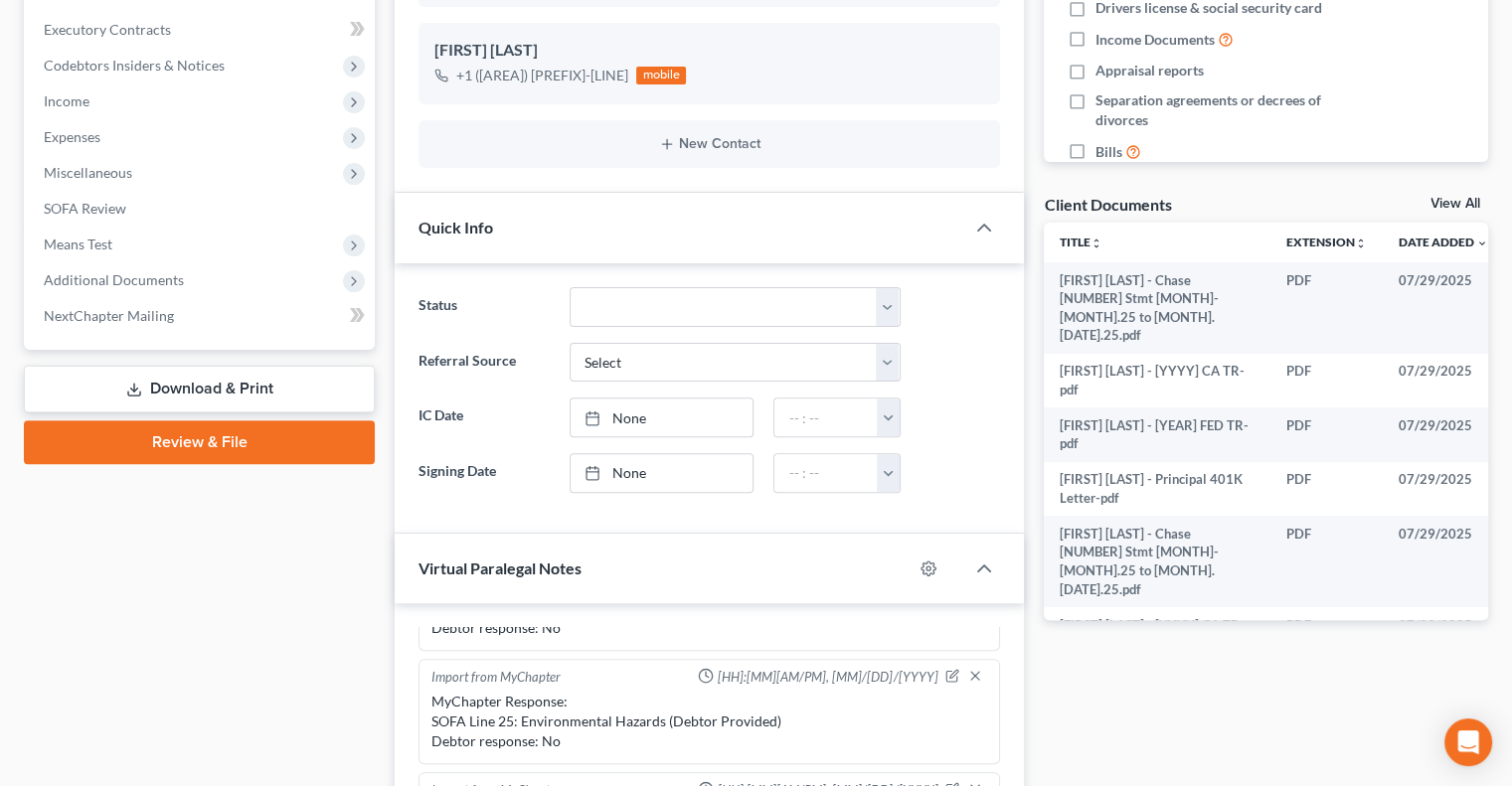 click on "View All" at bounding box center [1455, 204] 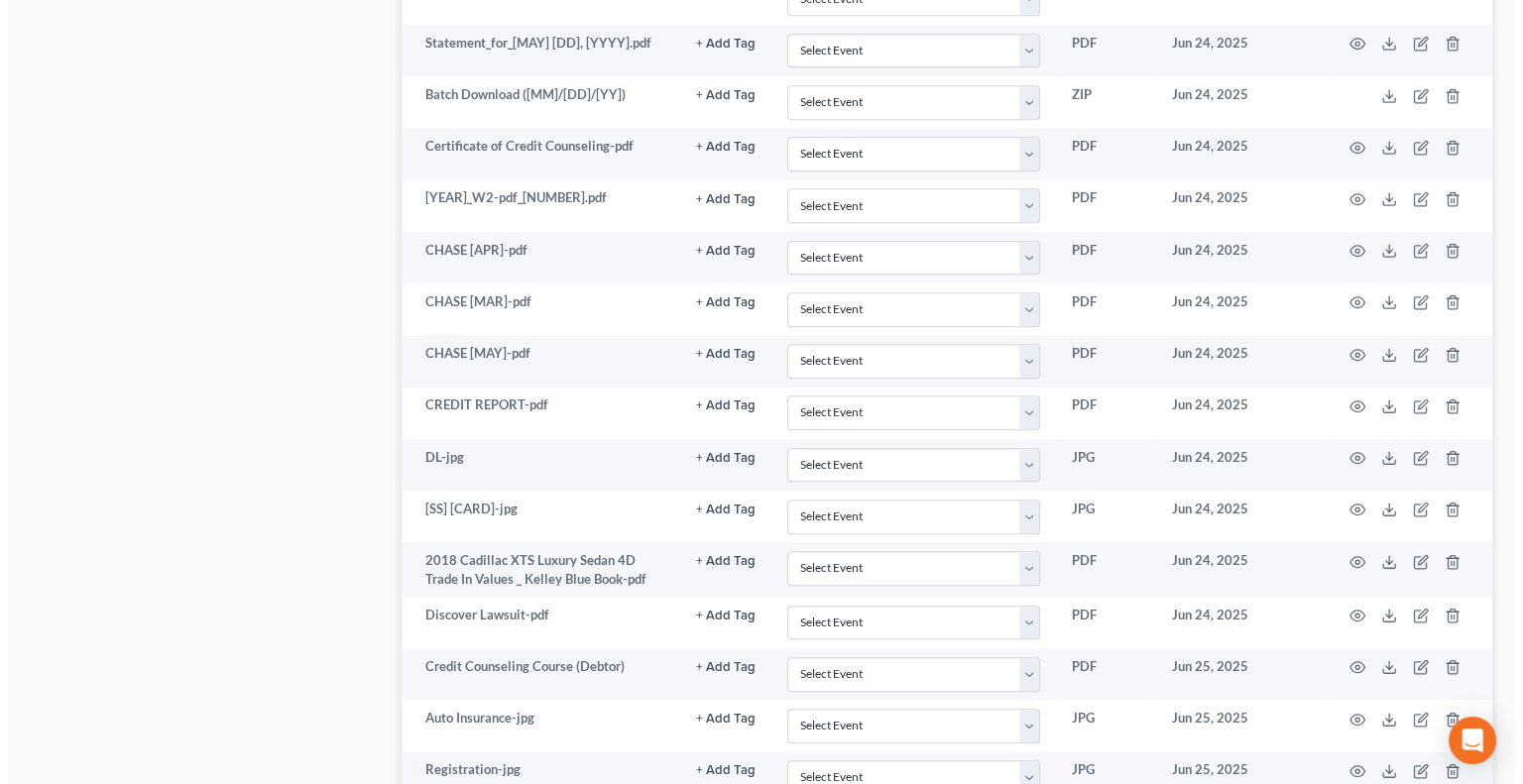 scroll, scrollTop: 1267, scrollLeft: 0, axis: vertical 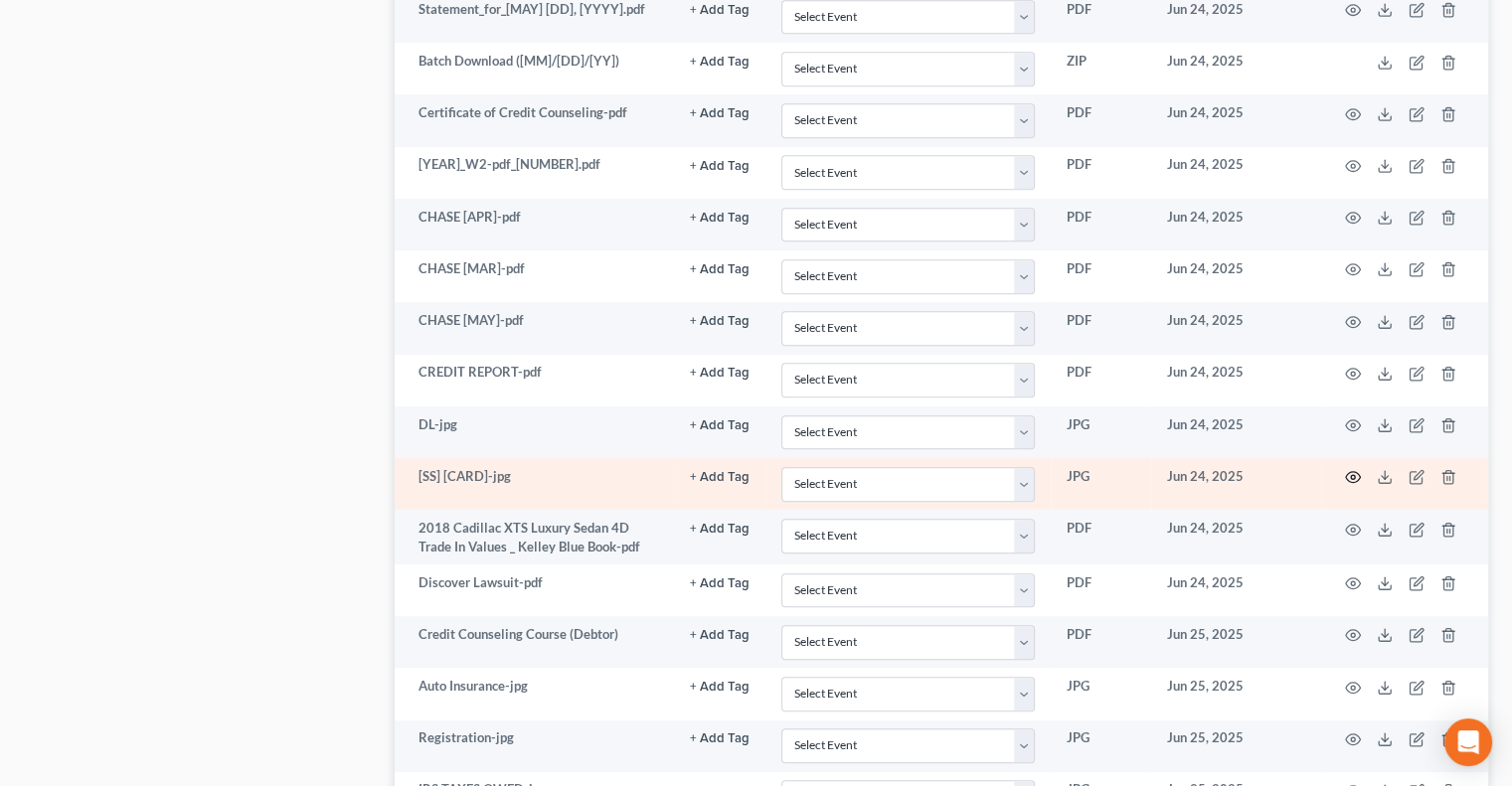 click 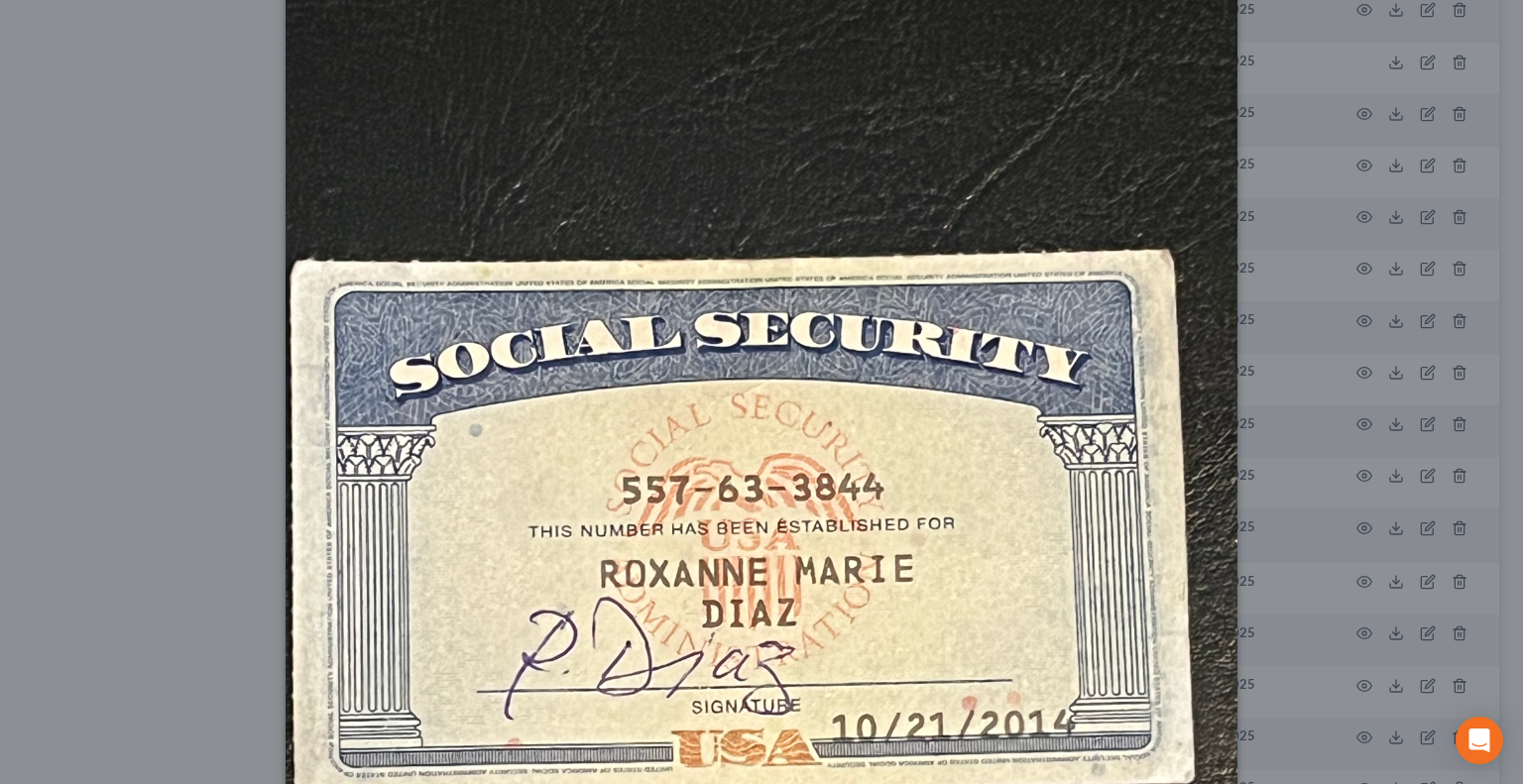 scroll, scrollTop: 130, scrollLeft: 0, axis: vertical 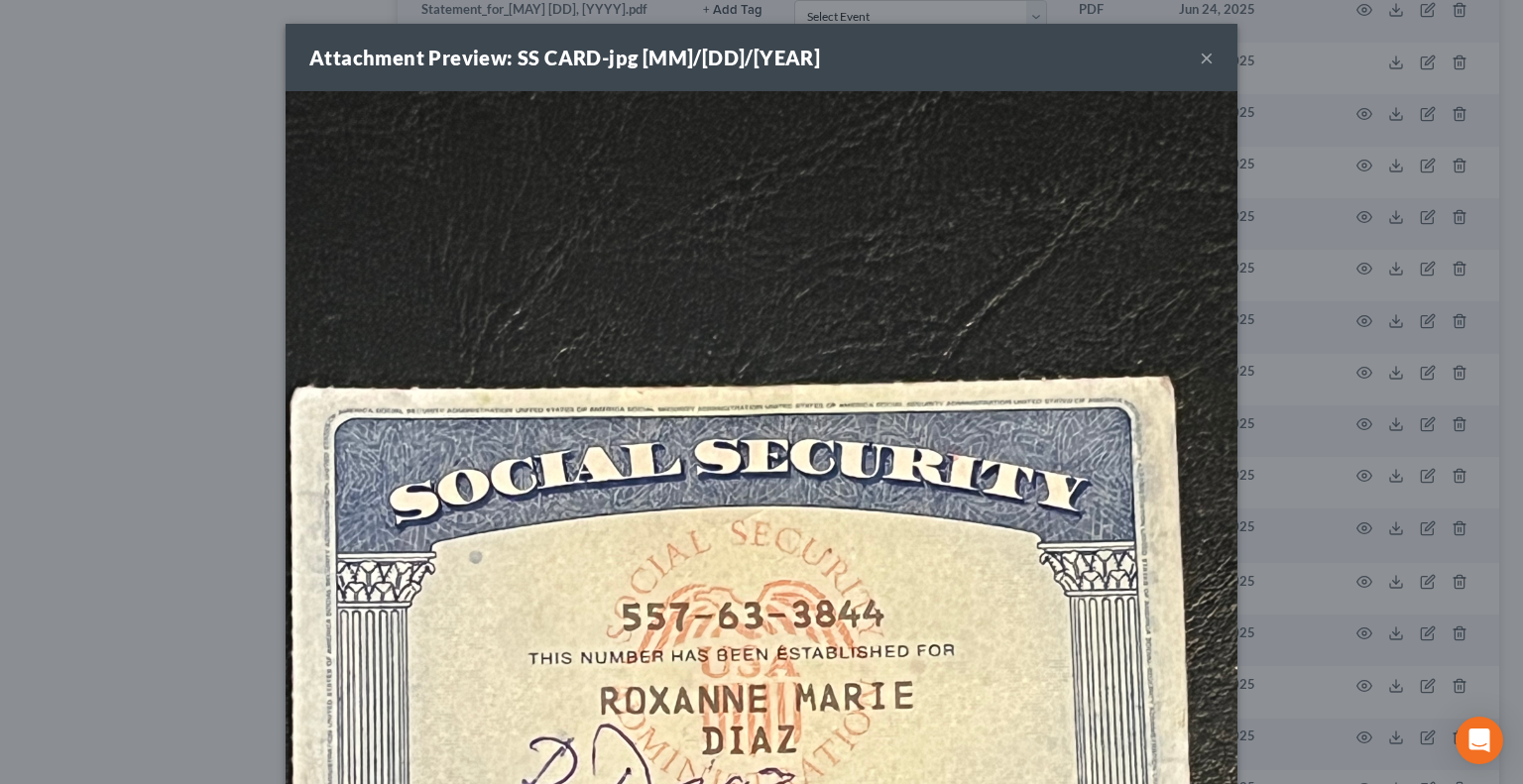click on "×" at bounding box center [1207, 57] 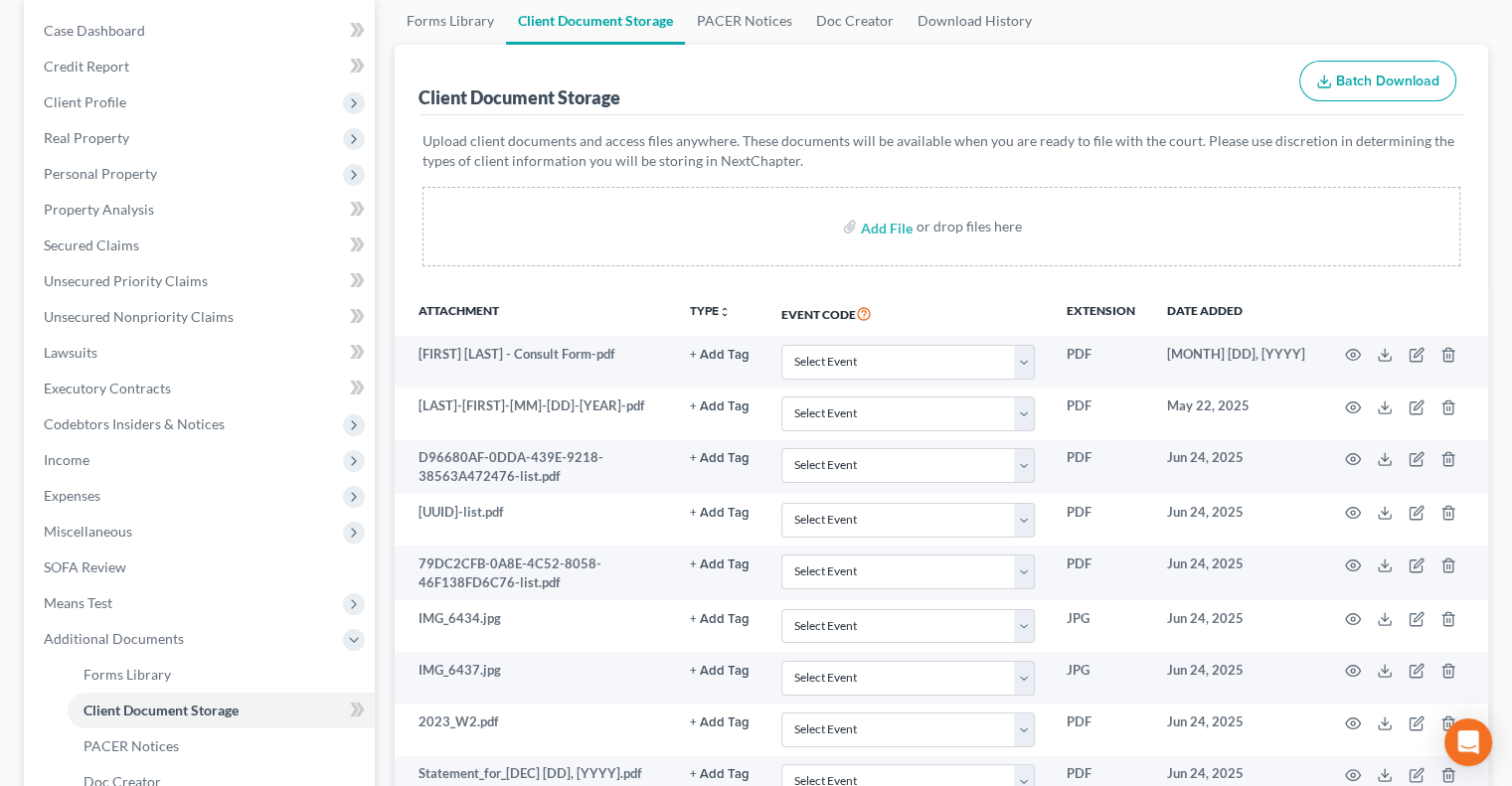 scroll, scrollTop: 0, scrollLeft: 0, axis: both 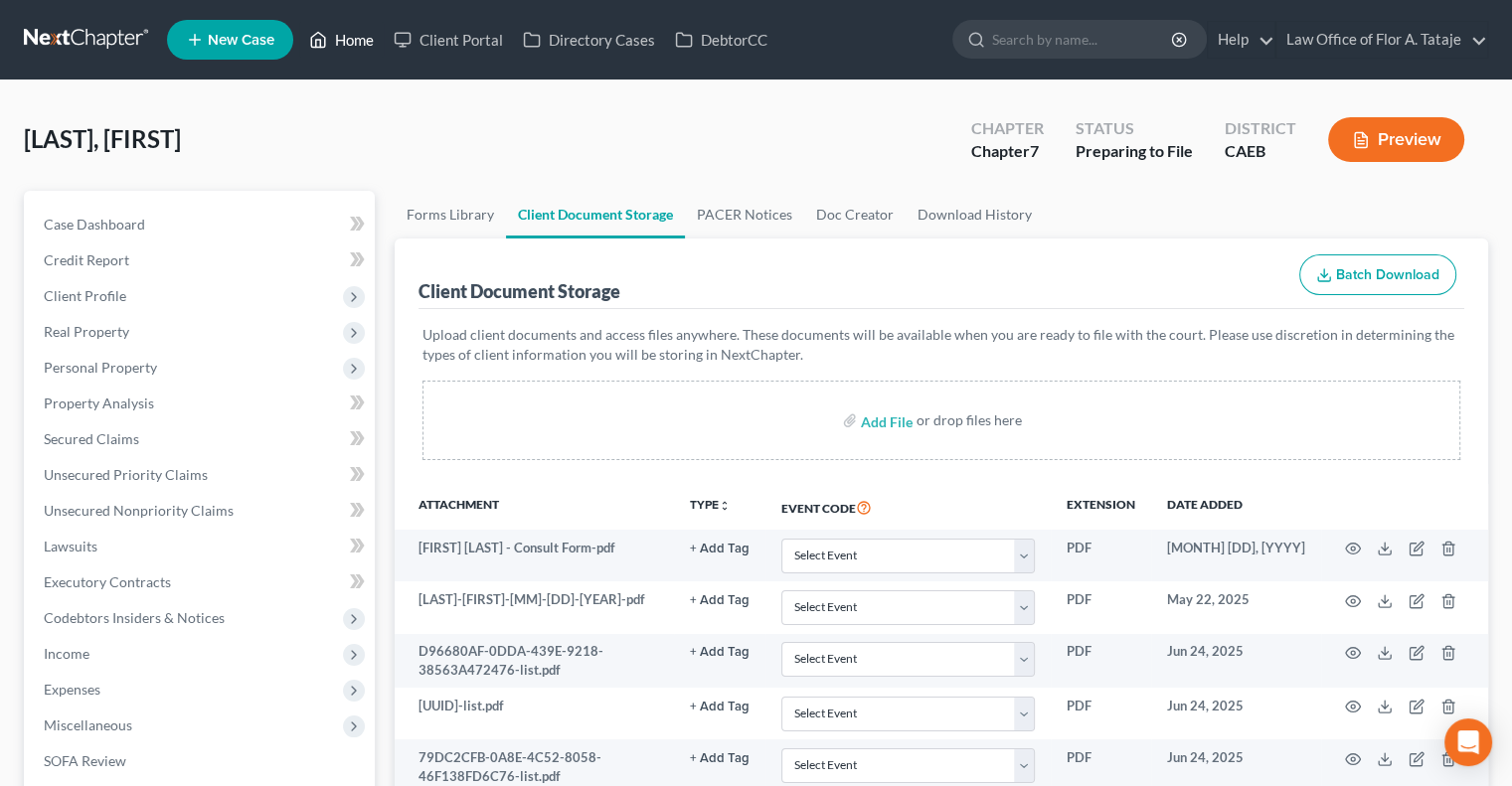 click on "Home" at bounding box center (341, 40) 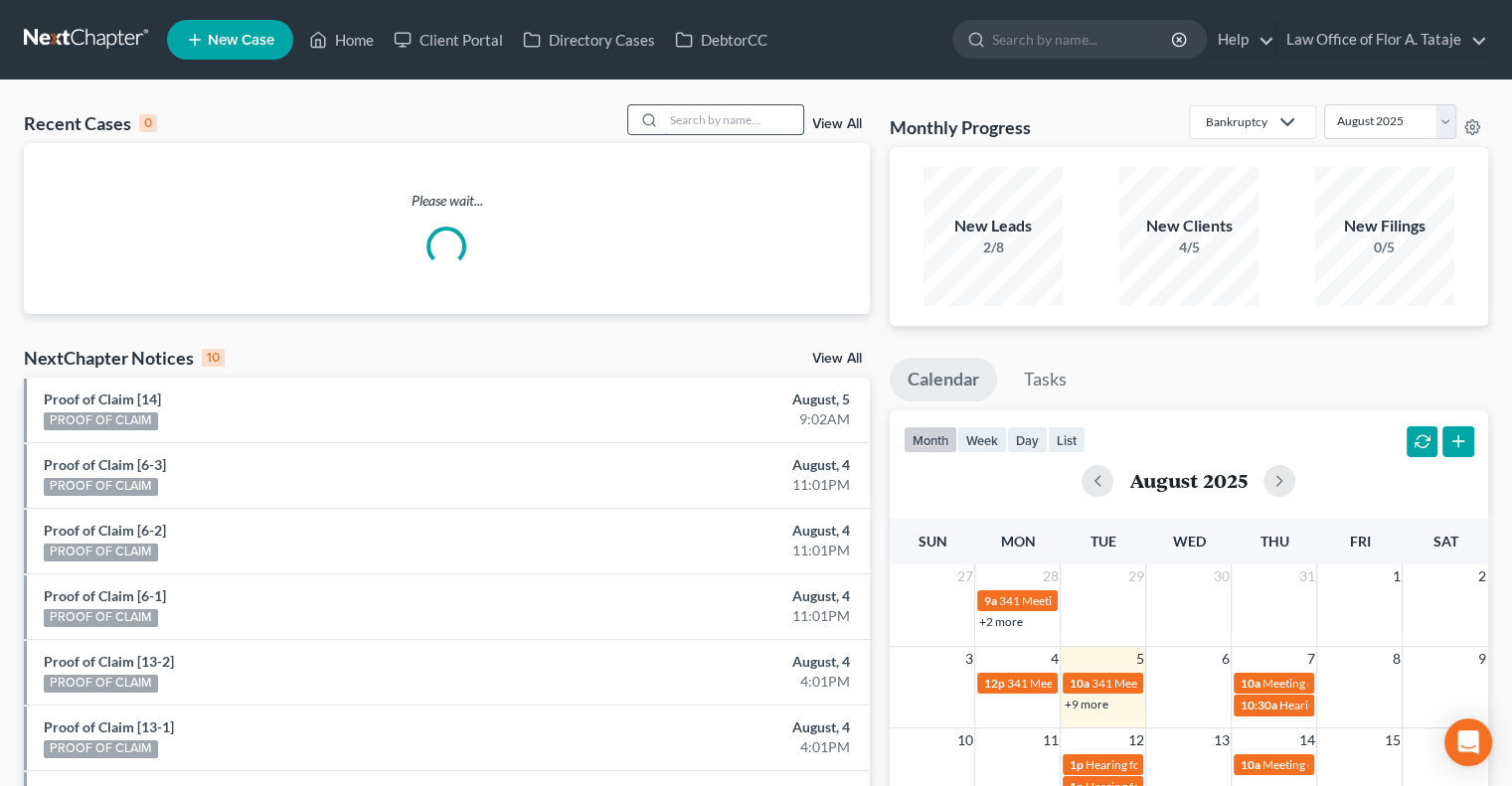 click at bounding box center [734, 119] 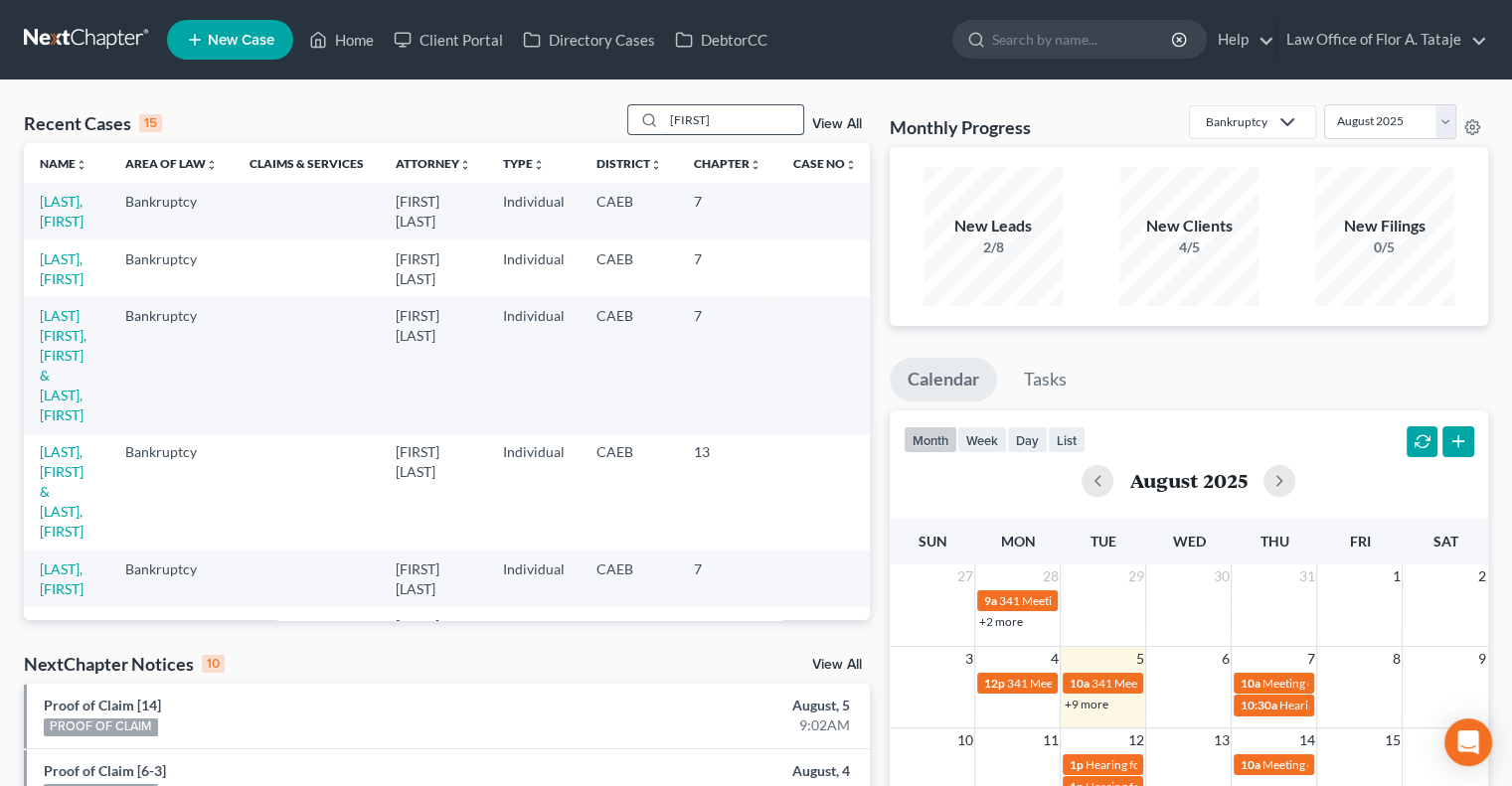 type on "[FIRST]" 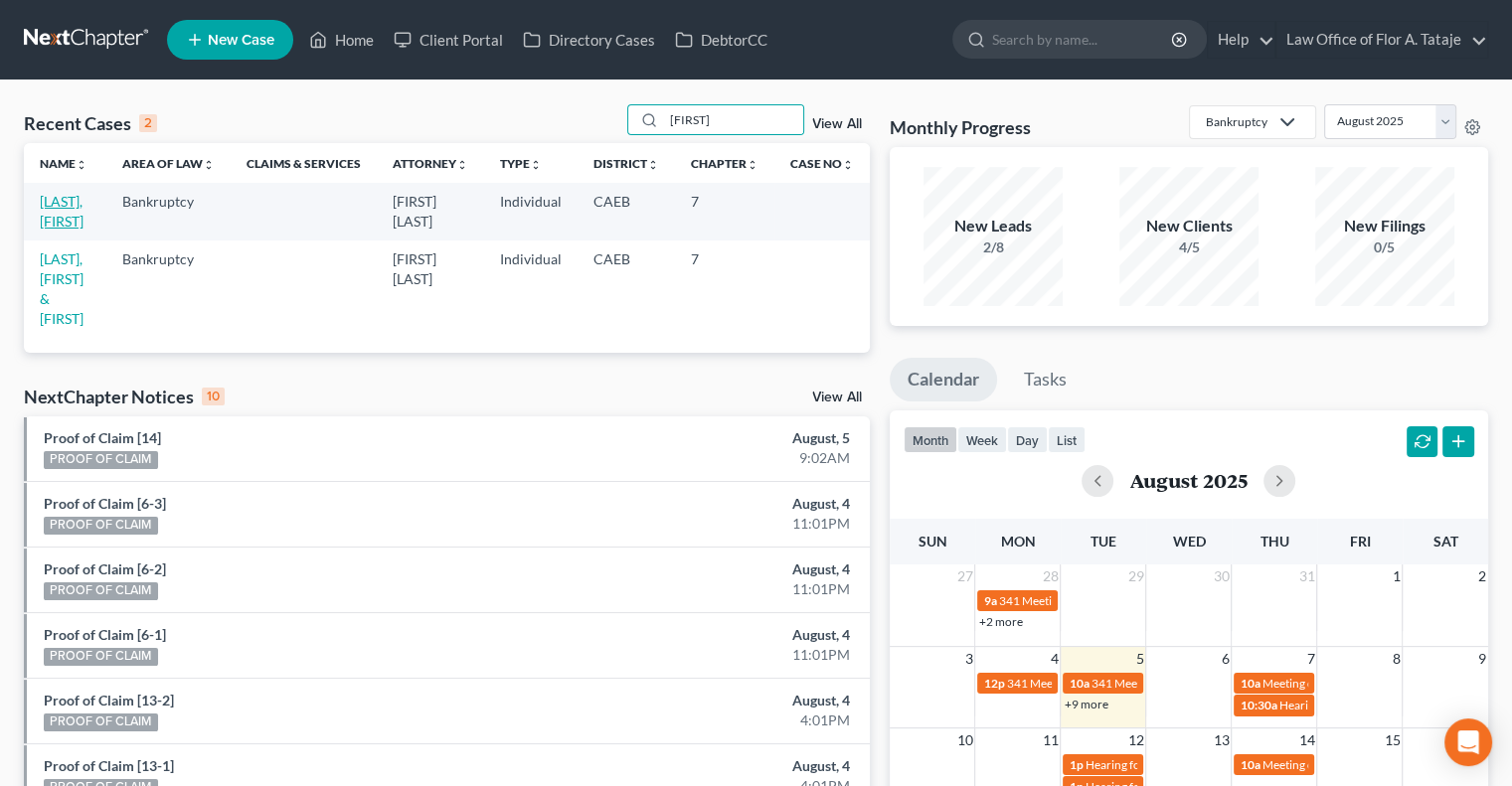 click on "[LAST], [FIRST]" at bounding box center [62, 211] 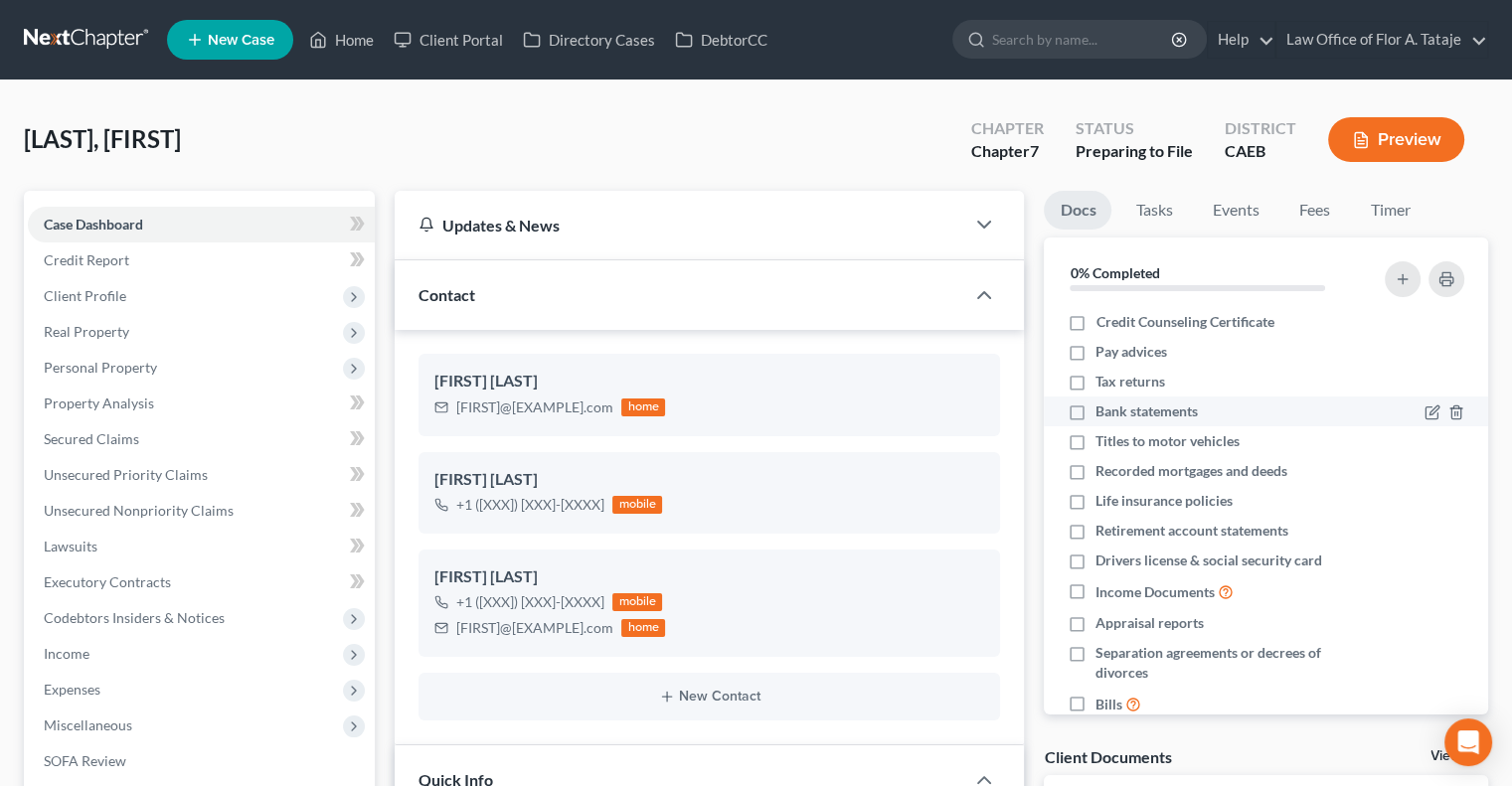 scroll, scrollTop: 38, scrollLeft: 0, axis: vertical 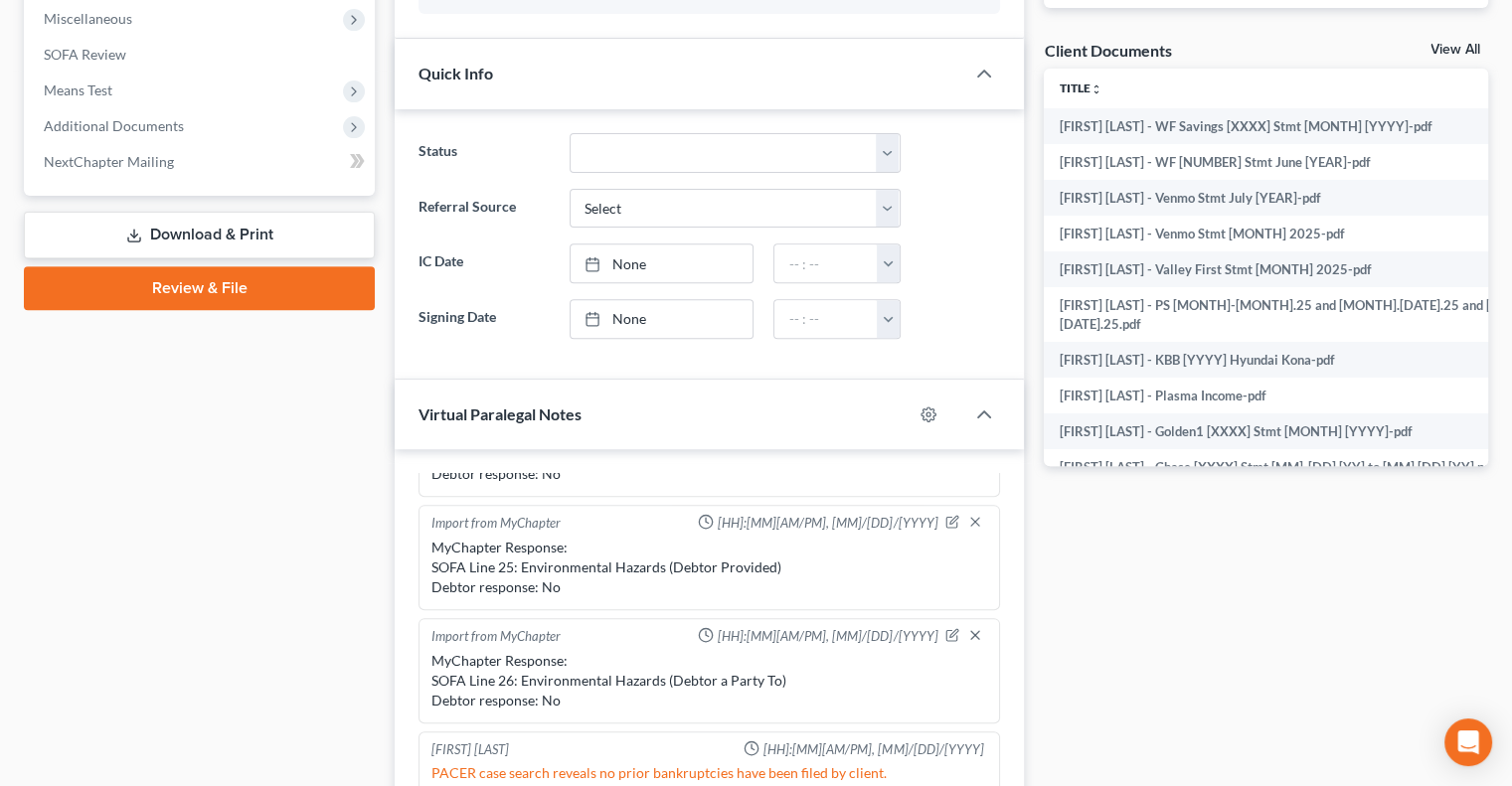 click on "View All" at bounding box center (1455, 50) 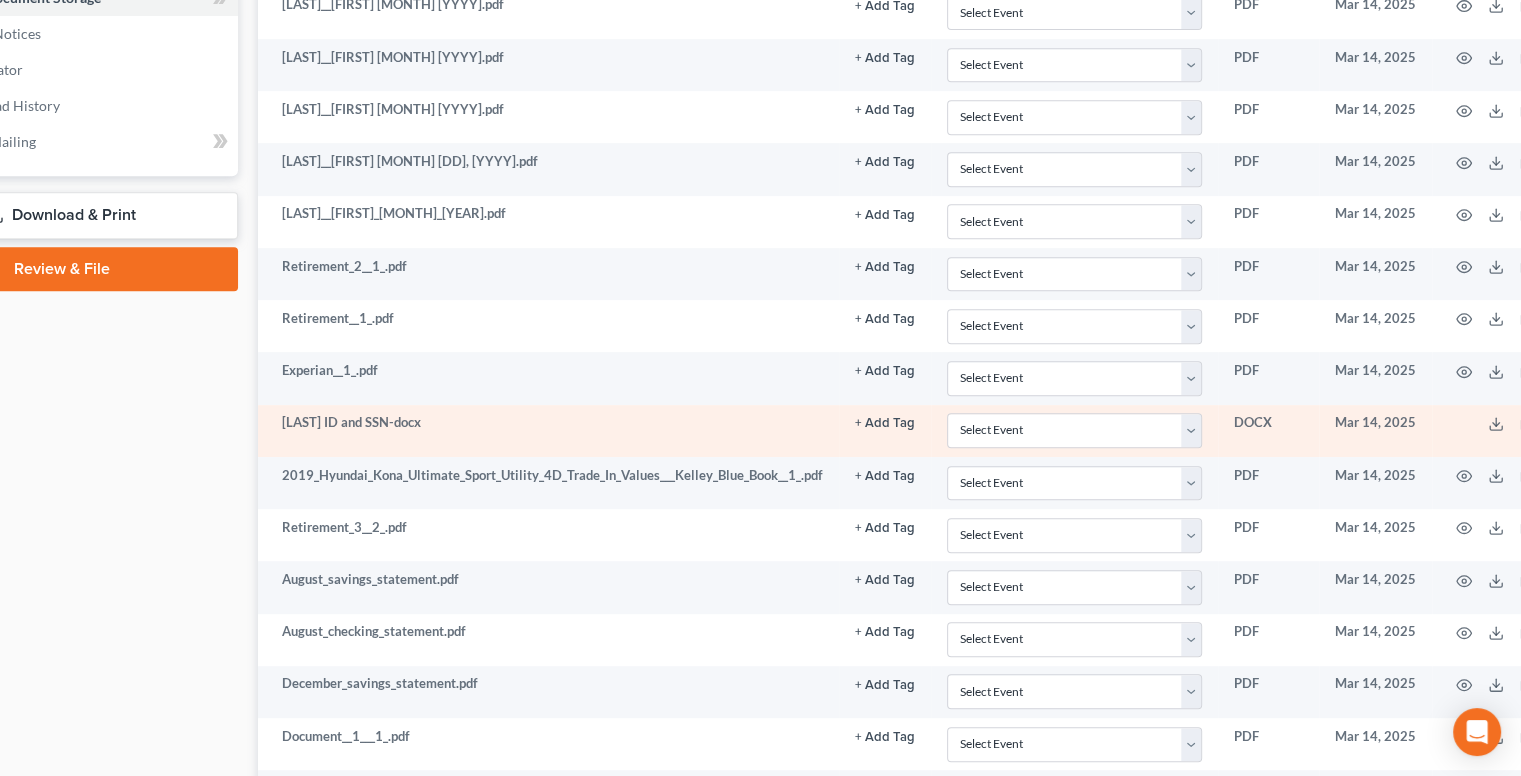 scroll, scrollTop: 912, scrollLeft: 212, axis: both 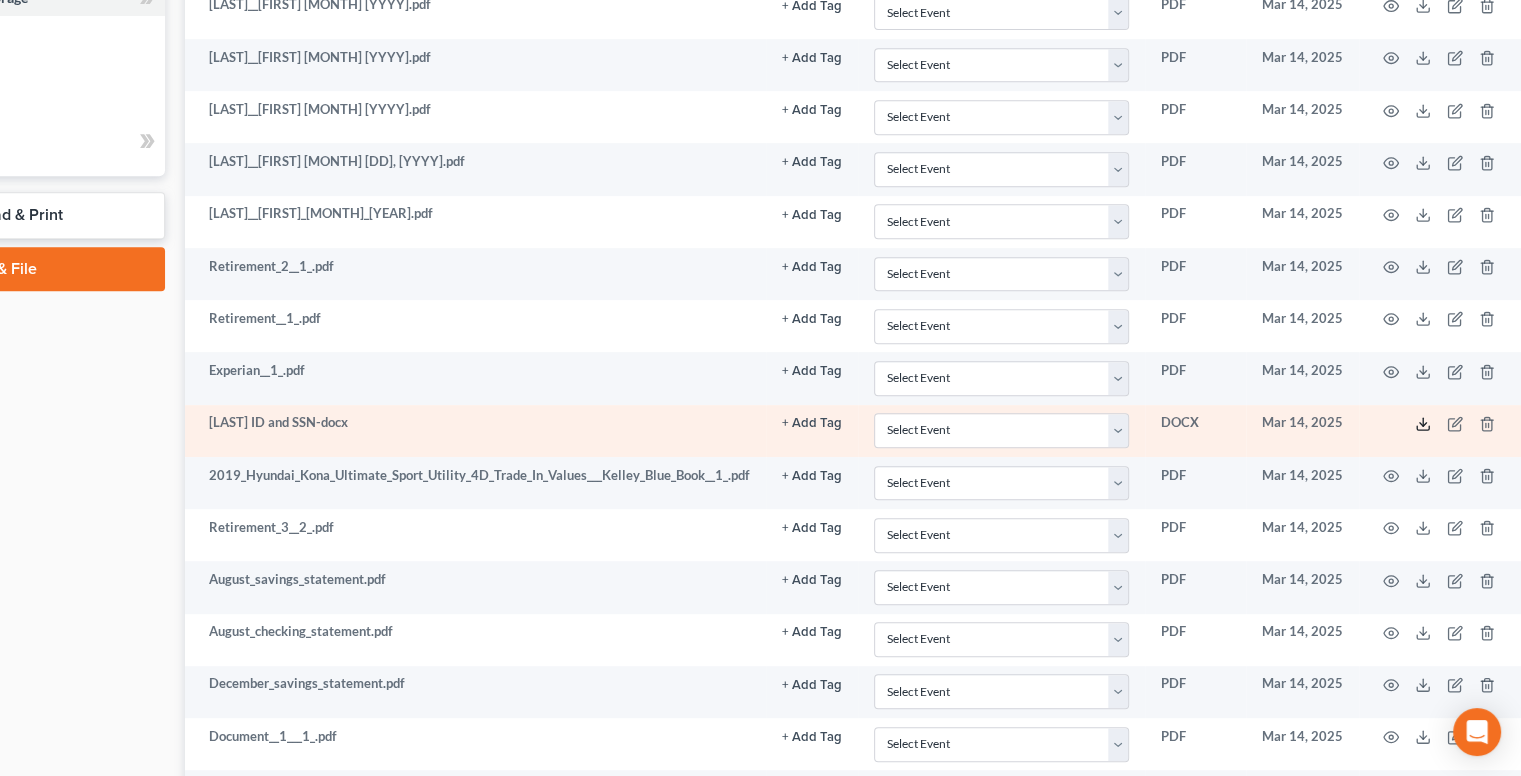 click 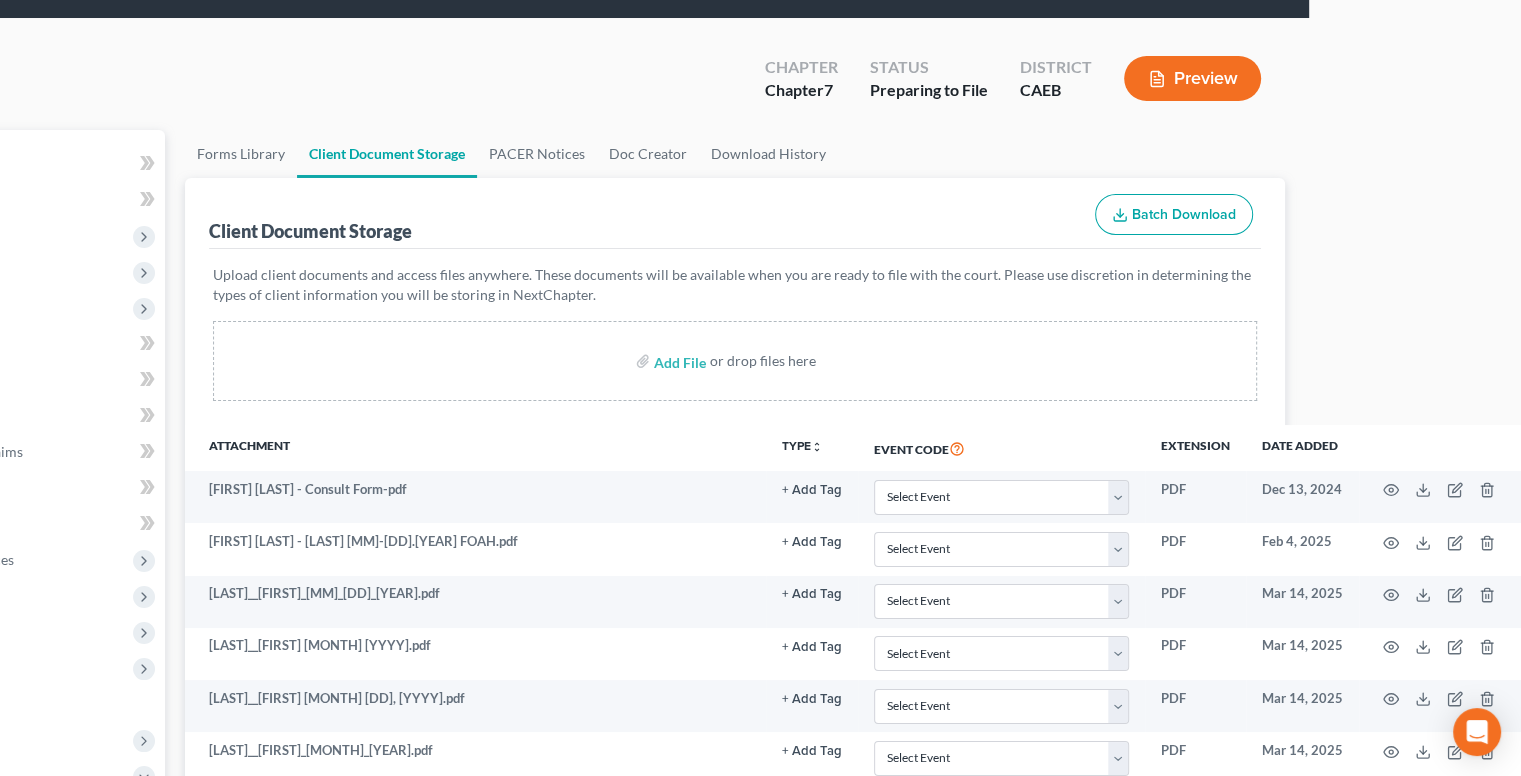 scroll, scrollTop: 0, scrollLeft: 212, axis: horizontal 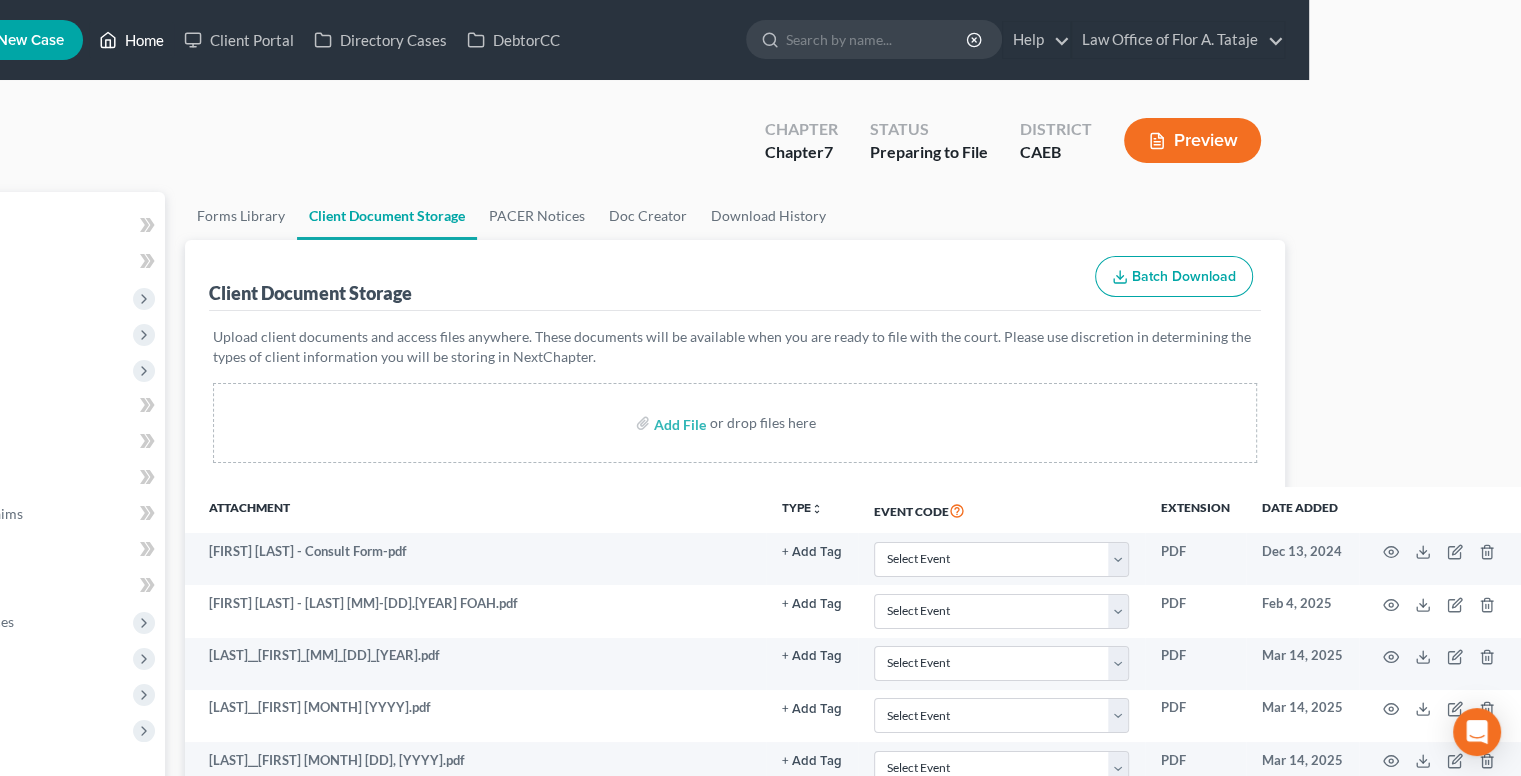 click on "Home" at bounding box center (131, 40) 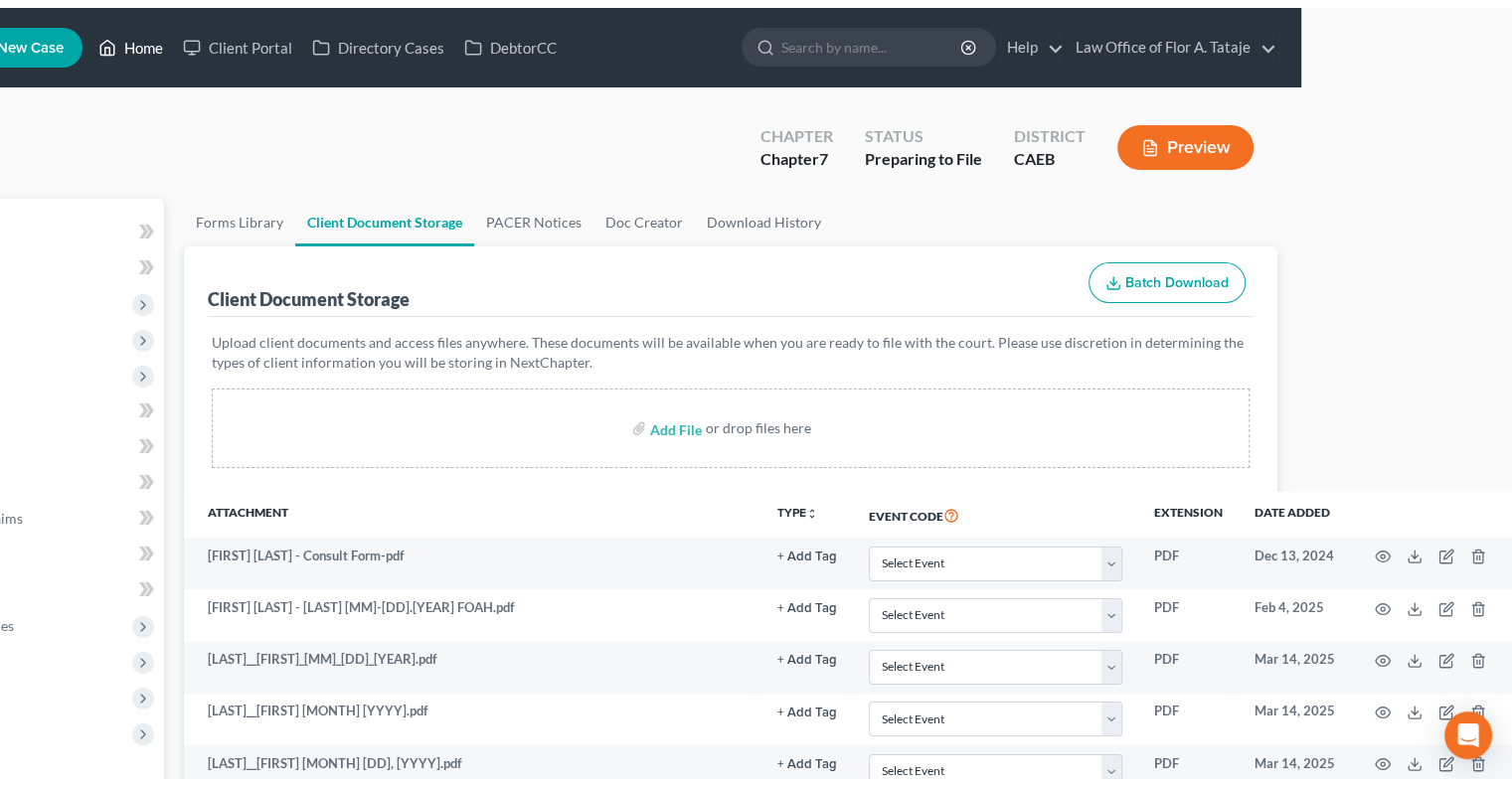 scroll, scrollTop: 0, scrollLeft: 0, axis: both 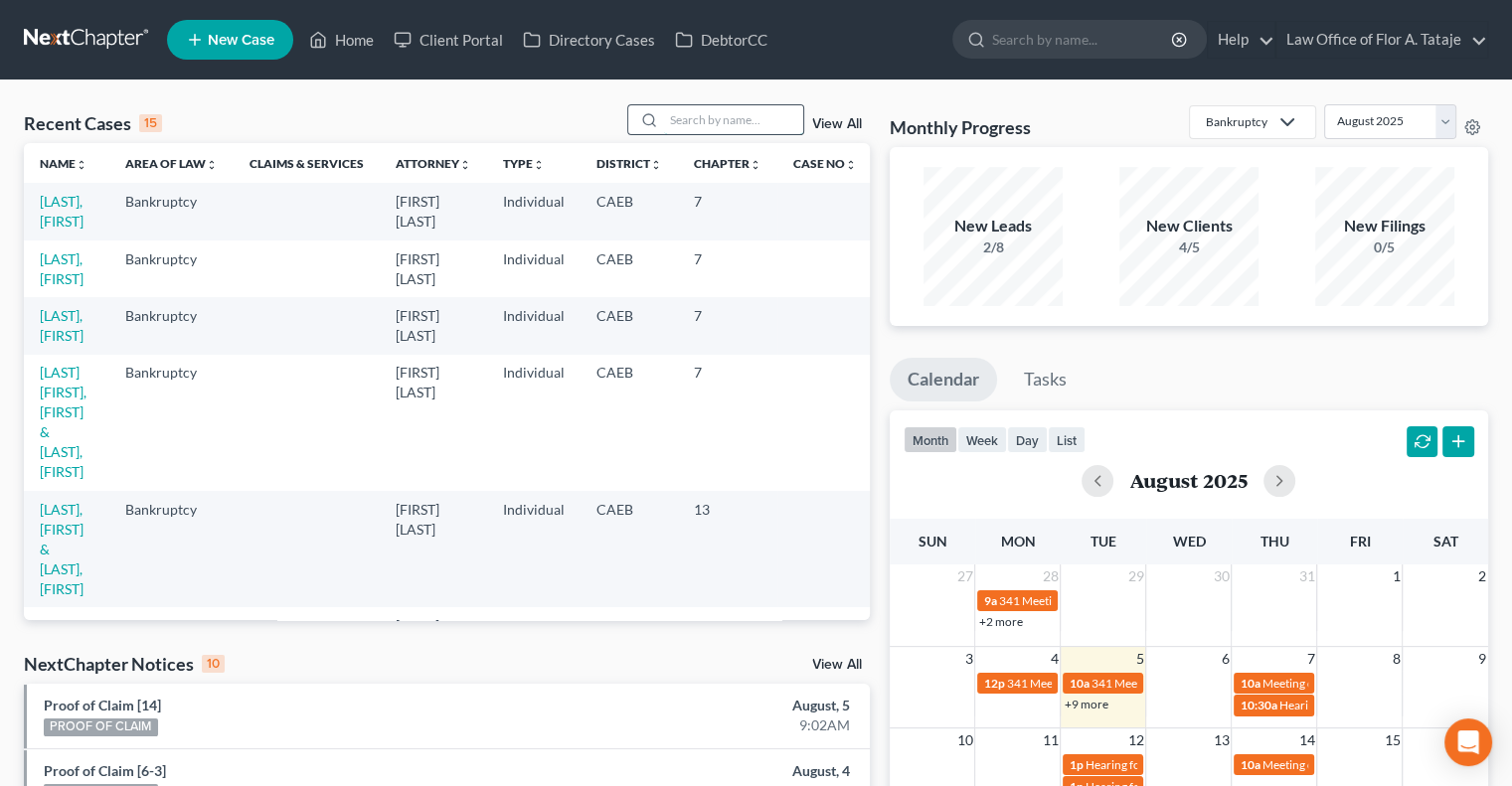 click at bounding box center (734, 119) 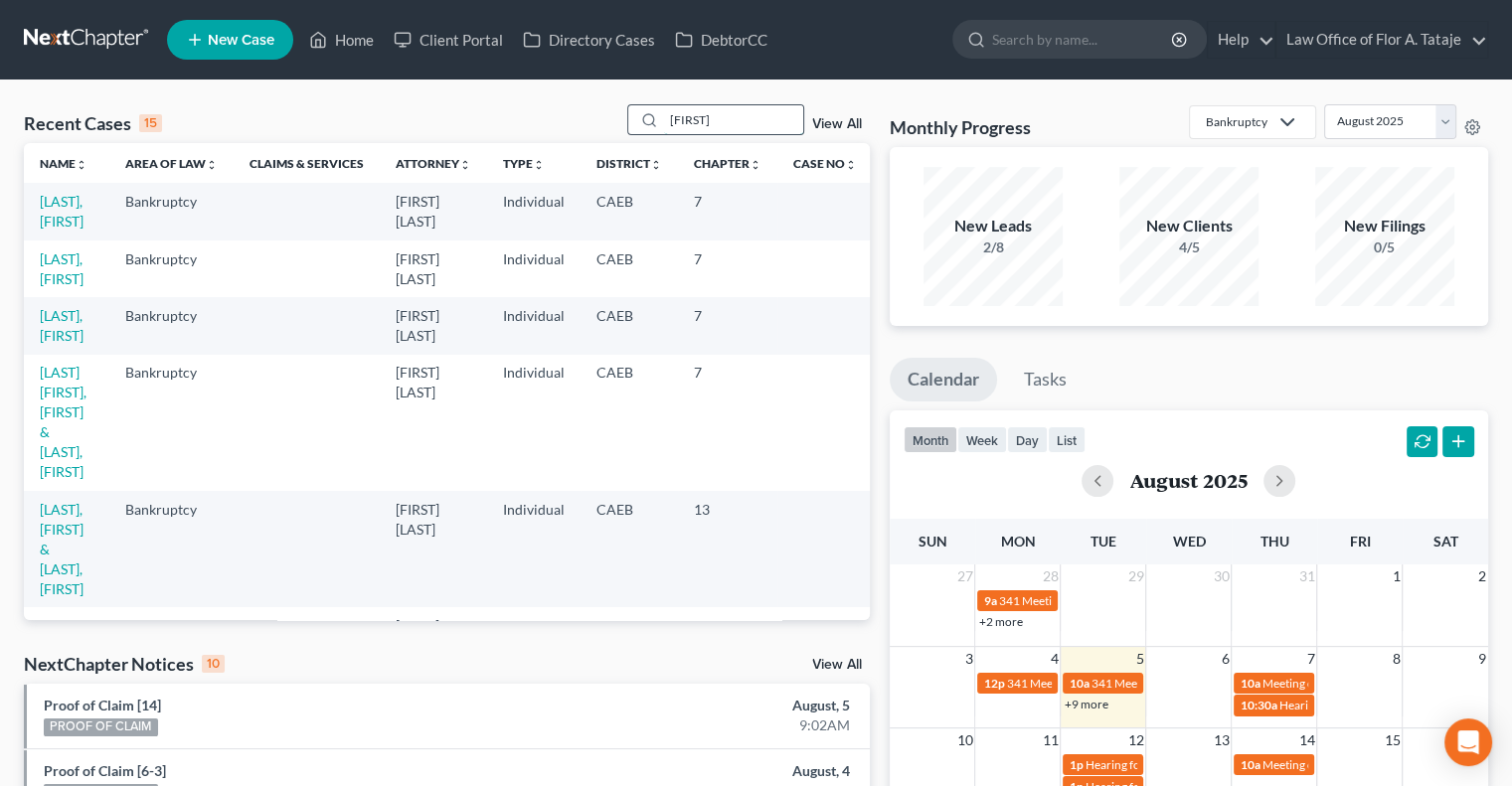 type on "[FIRST]" 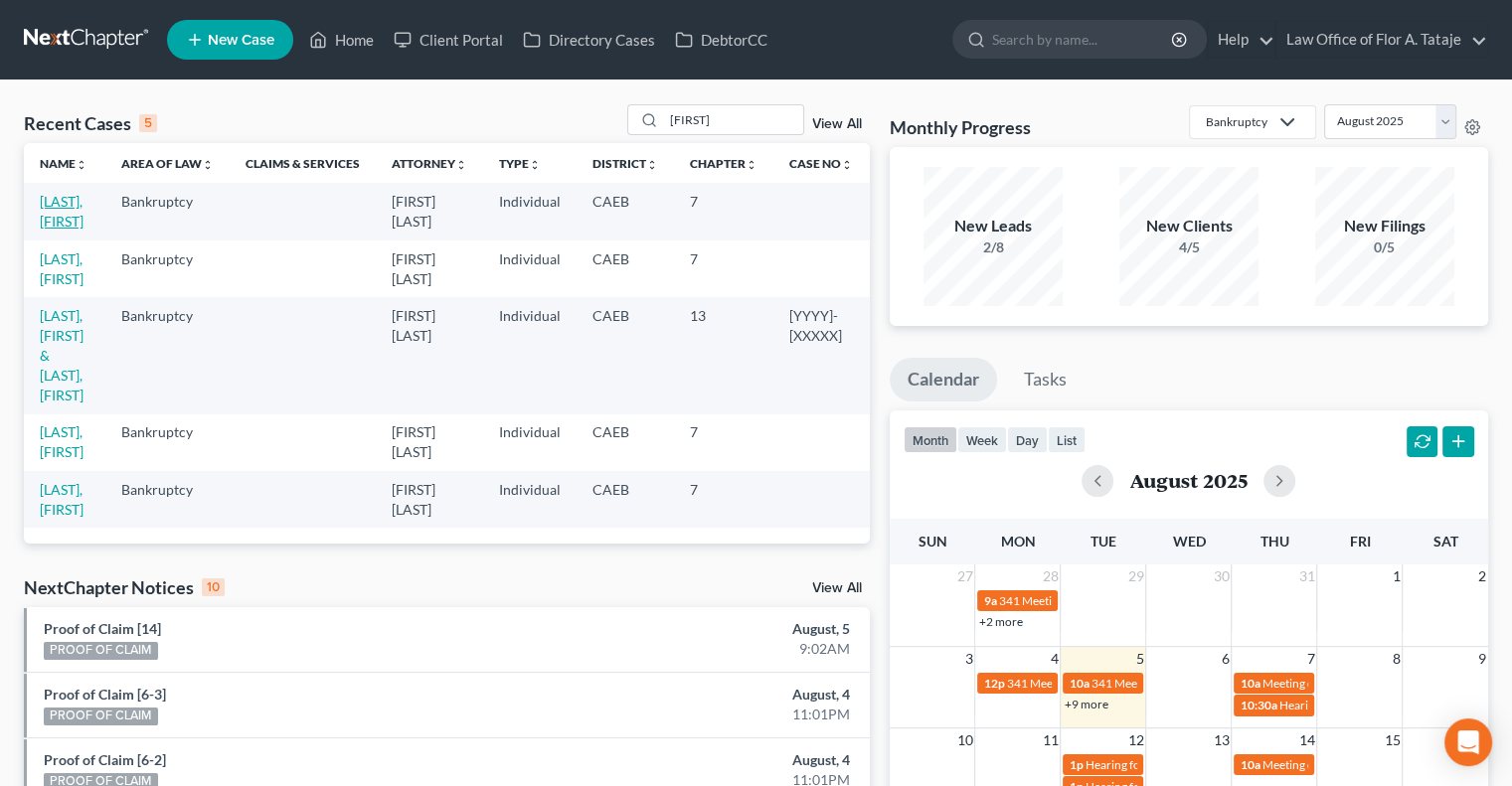 click on "[LAST], [FIRST]" at bounding box center [62, 211] 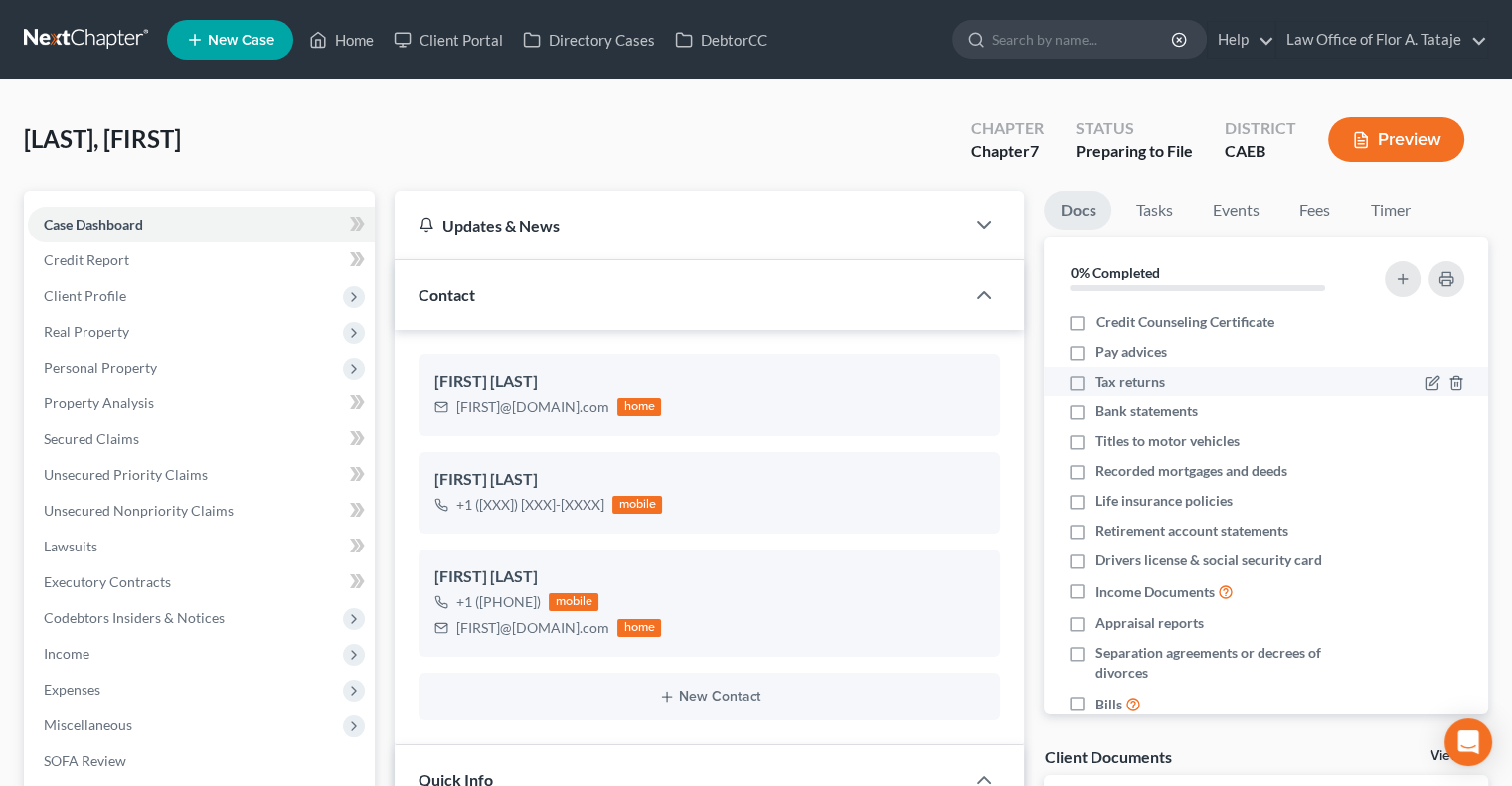 scroll, scrollTop: 38, scrollLeft: 0, axis: vertical 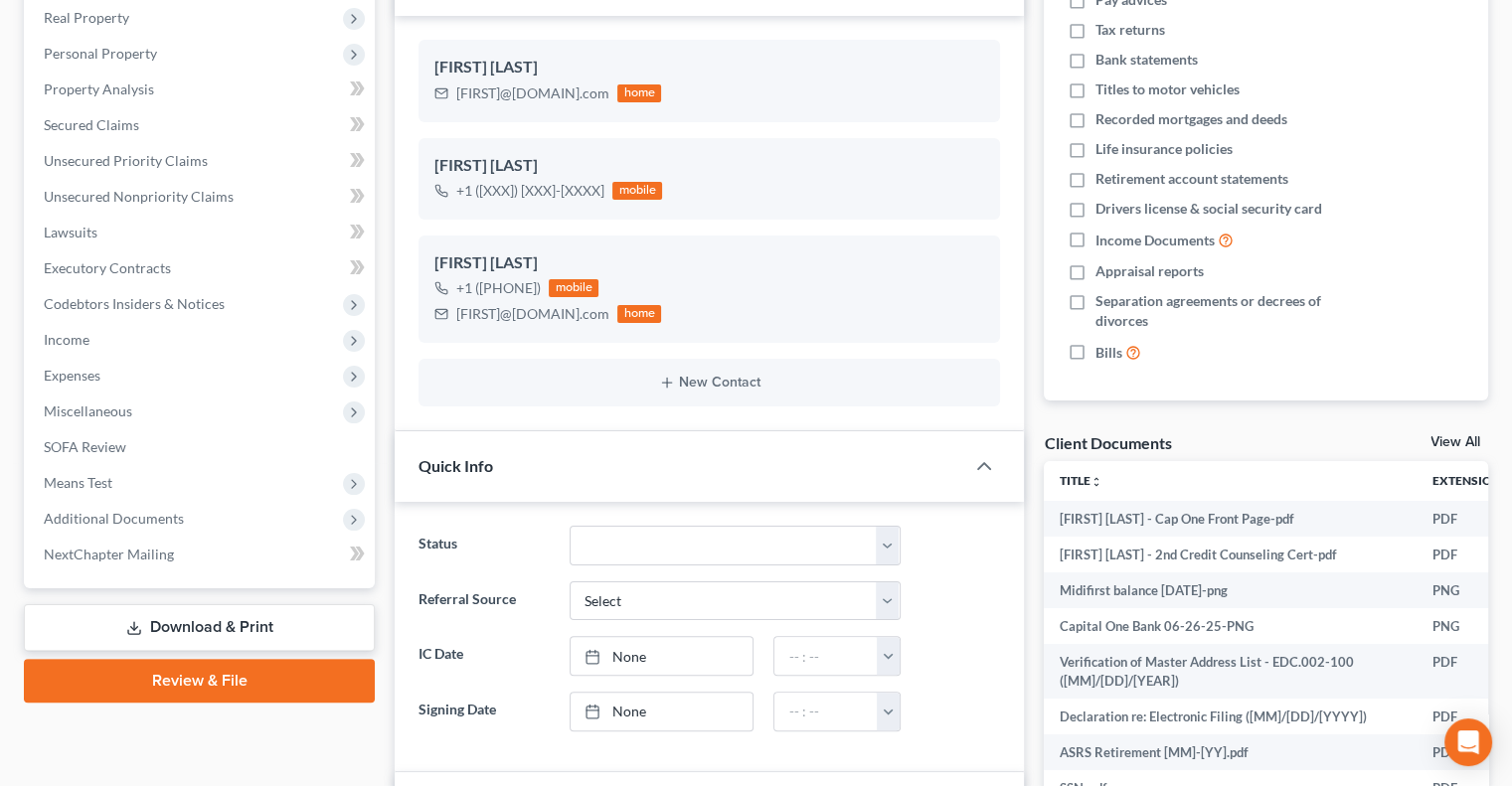 click on "View All" at bounding box center [1455, 442] 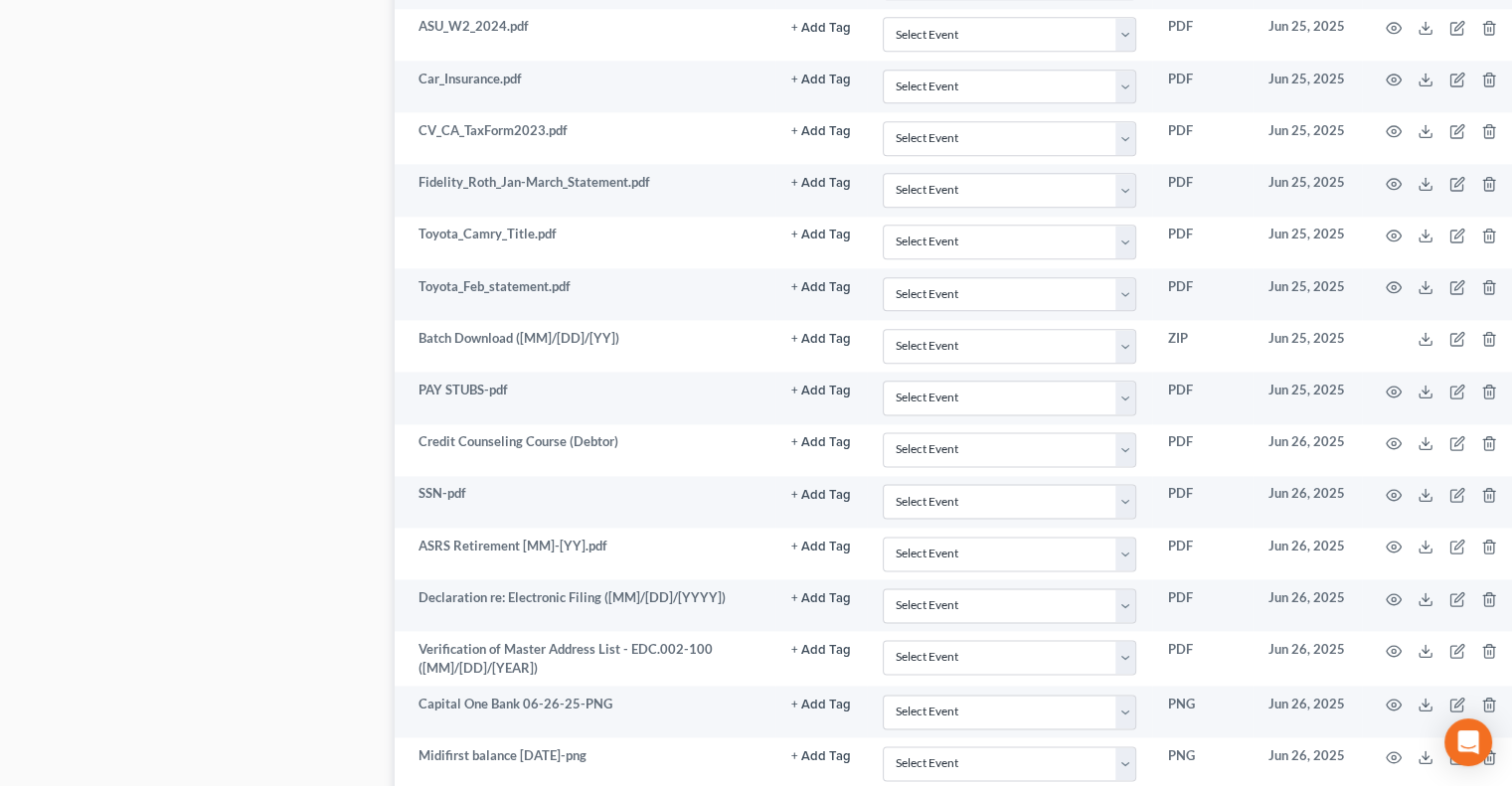 scroll, scrollTop: 2558, scrollLeft: 0, axis: vertical 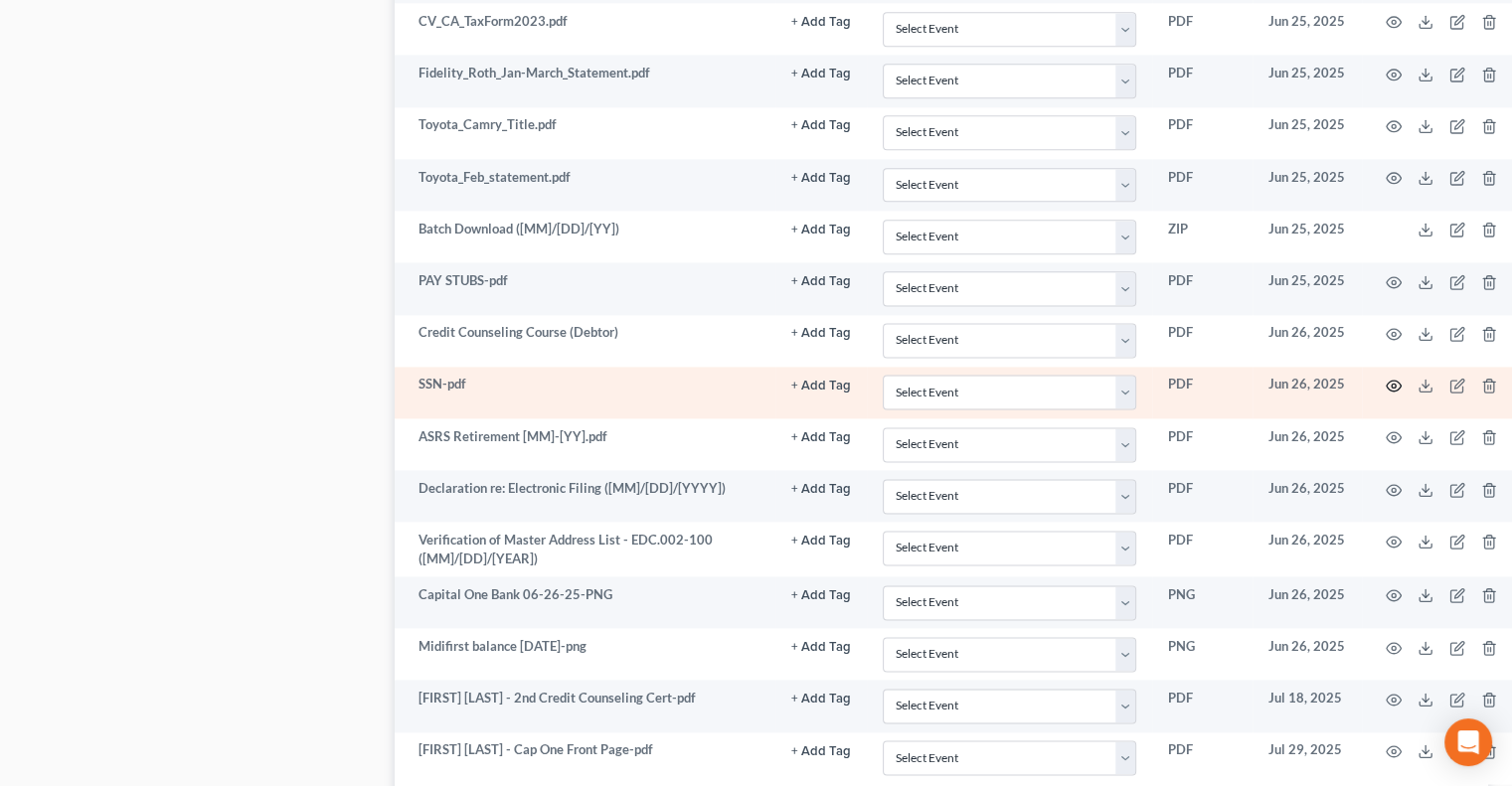 click 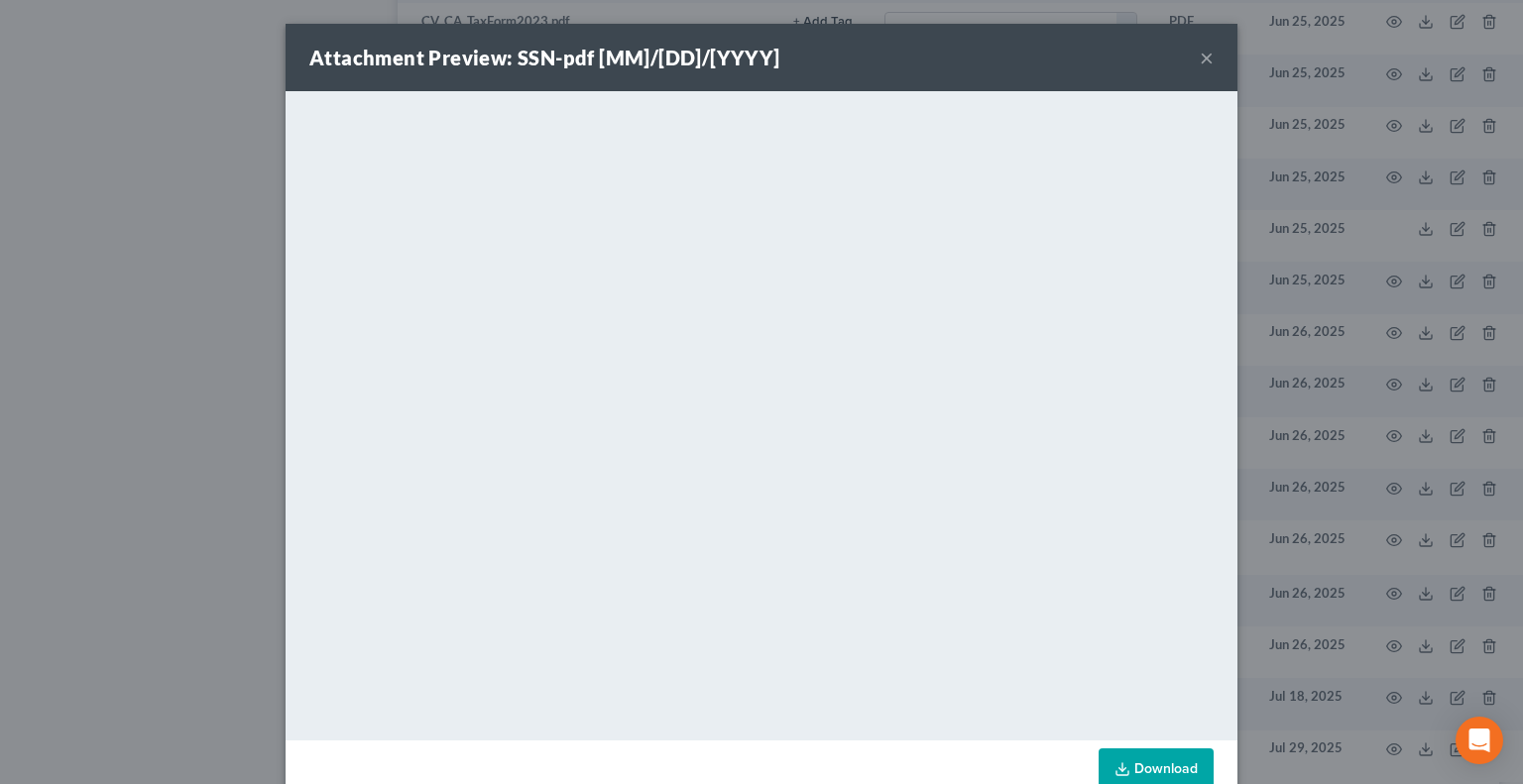 click on "×" at bounding box center [1207, 57] 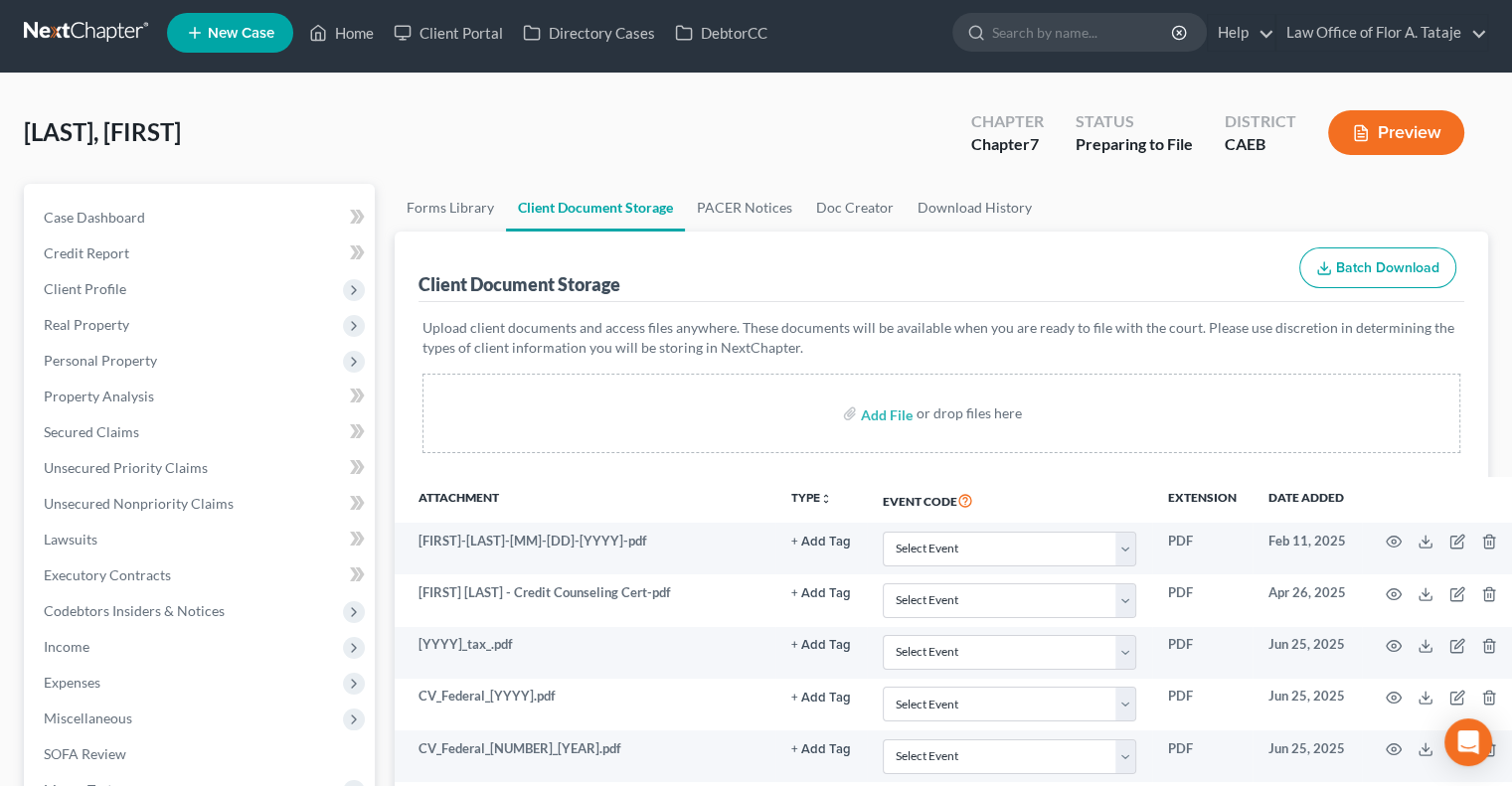 scroll, scrollTop: 0, scrollLeft: 0, axis: both 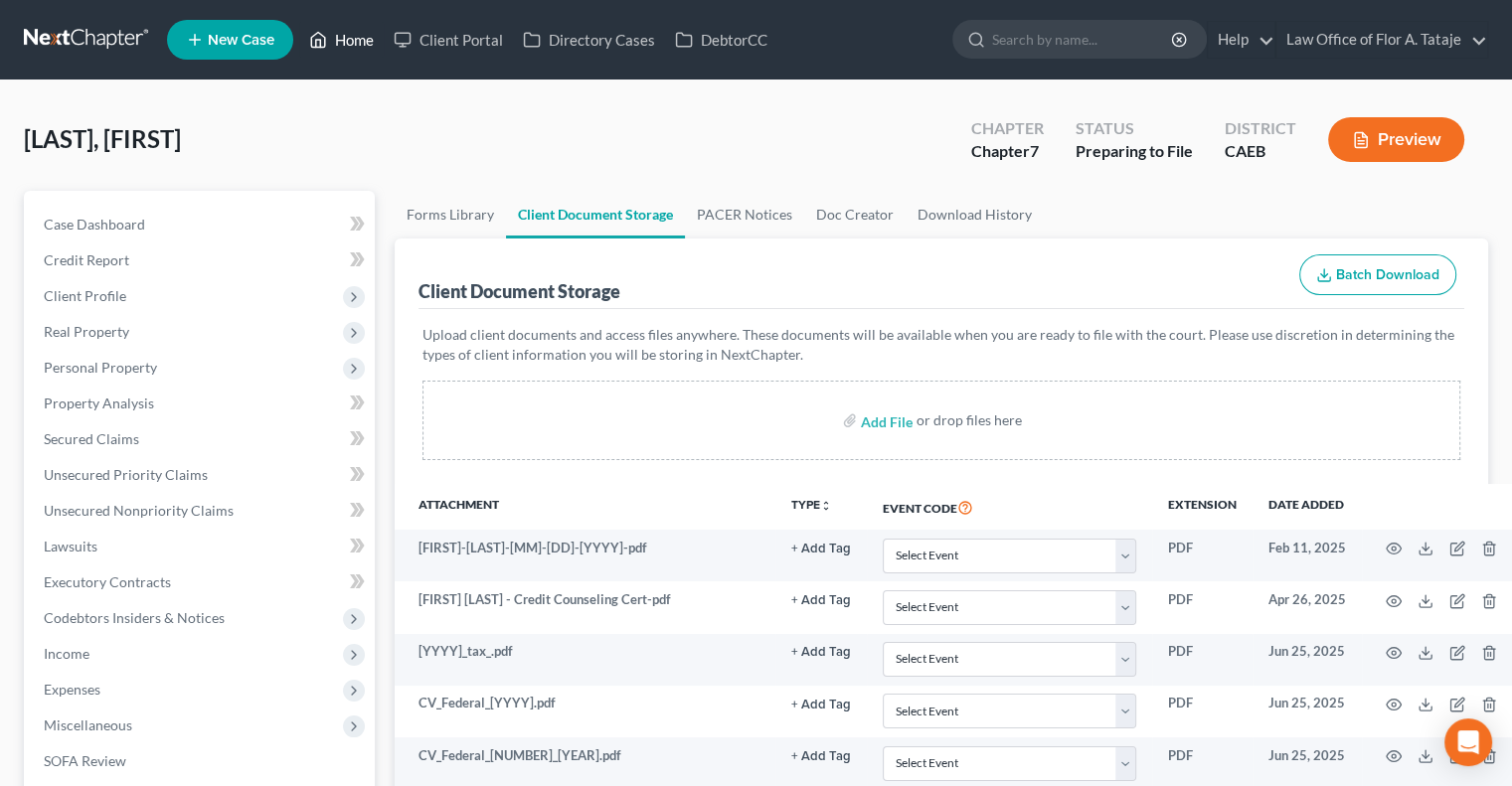 click on "Home" at bounding box center (341, 40) 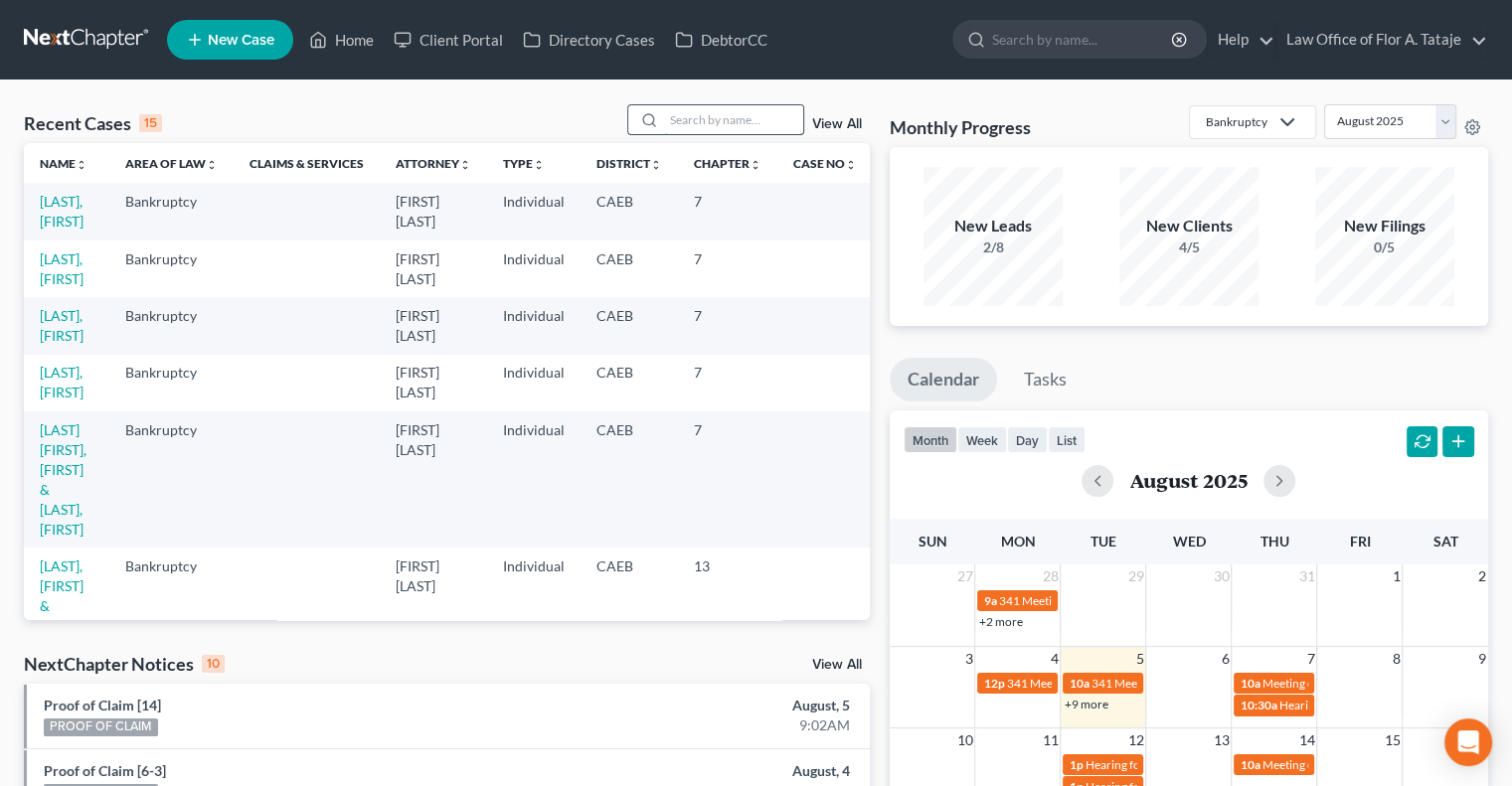 click at bounding box center [734, 119] 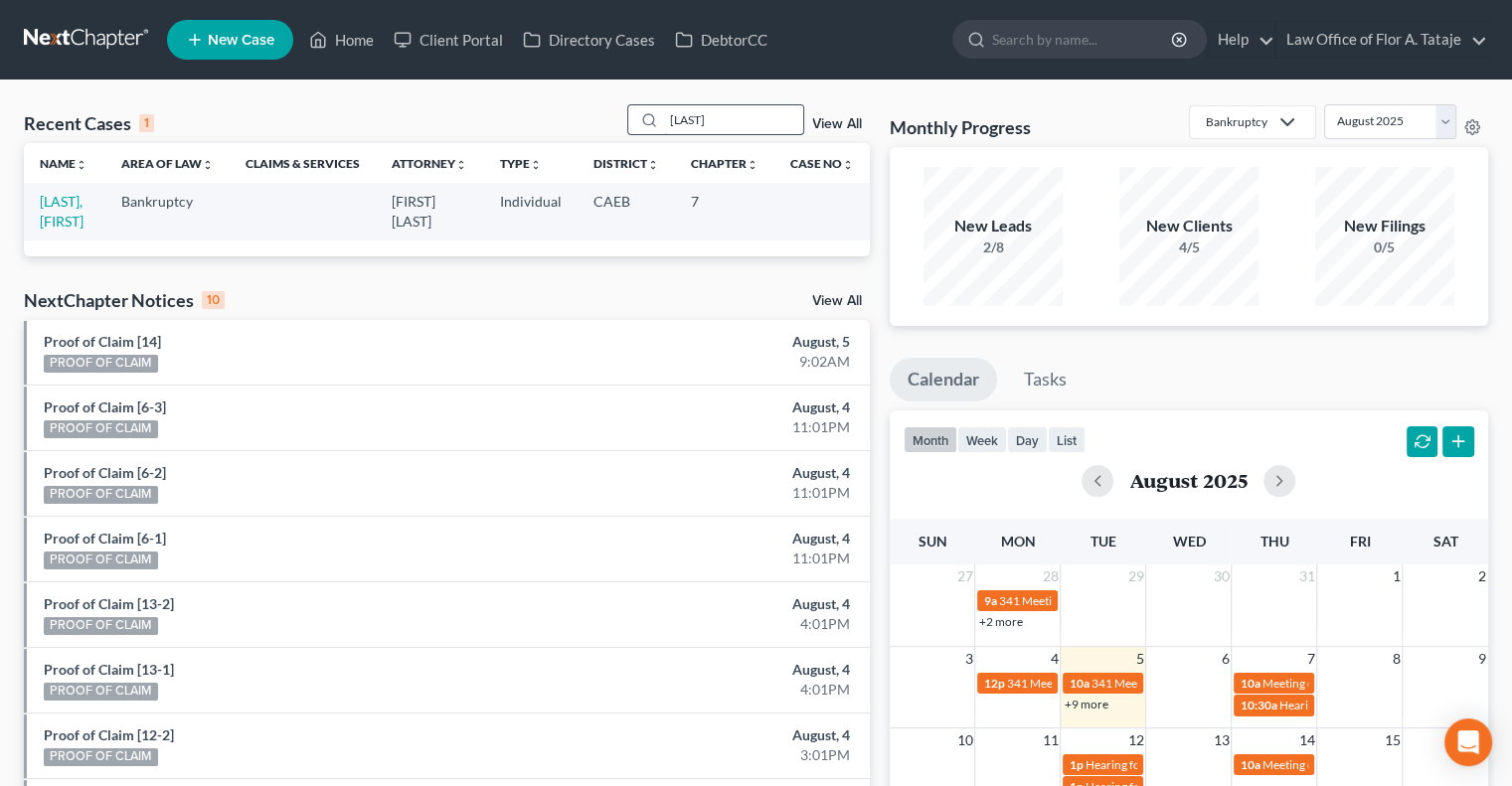 click on "[LAST]" at bounding box center (734, 119) 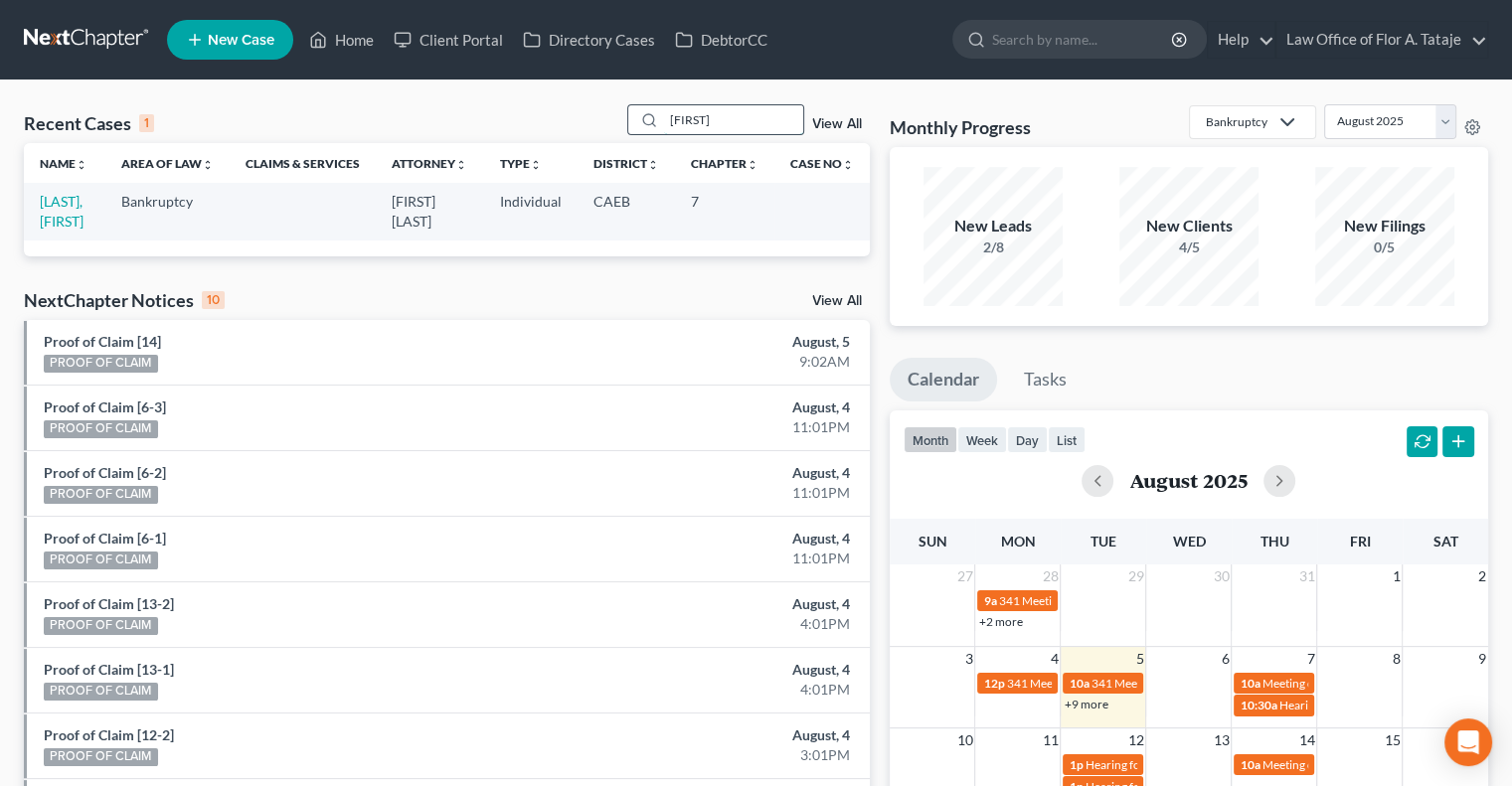 type on "[FIRST]" 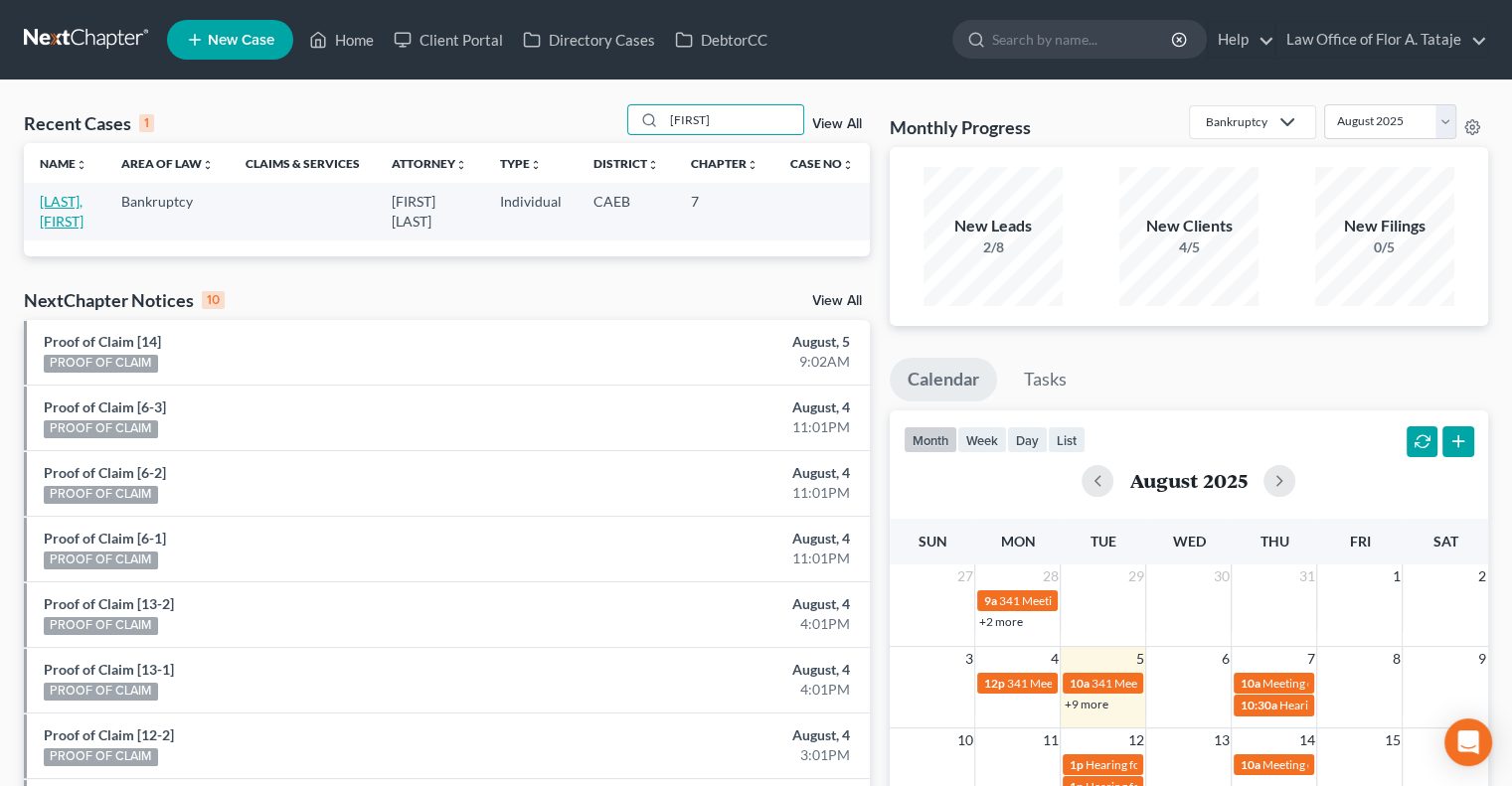 click on "[LAST], [FIRST]" at bounding box center [62, 211] 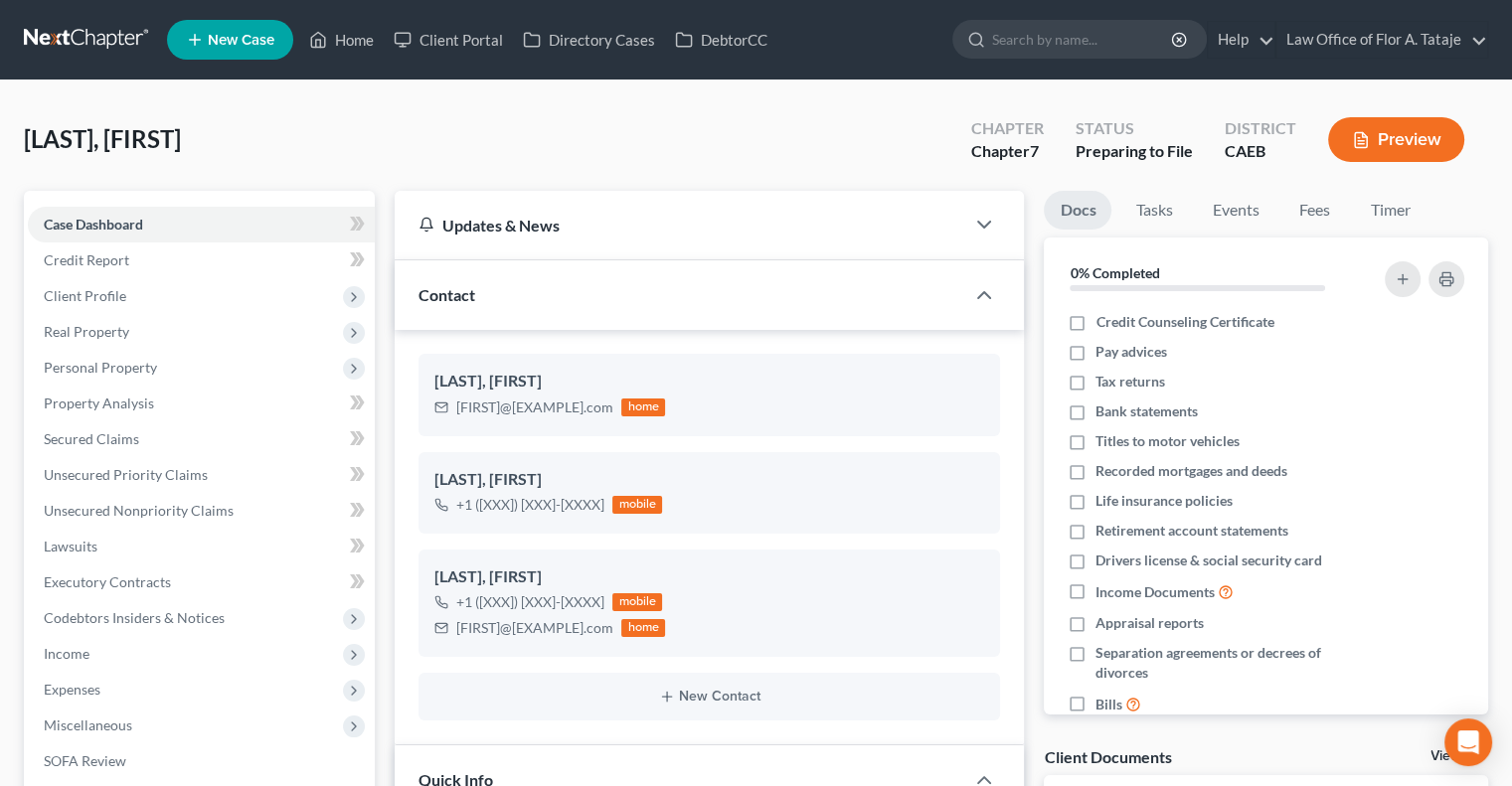 scroll, scrollTop: 38, scrollLeft: 0, axis: vertical 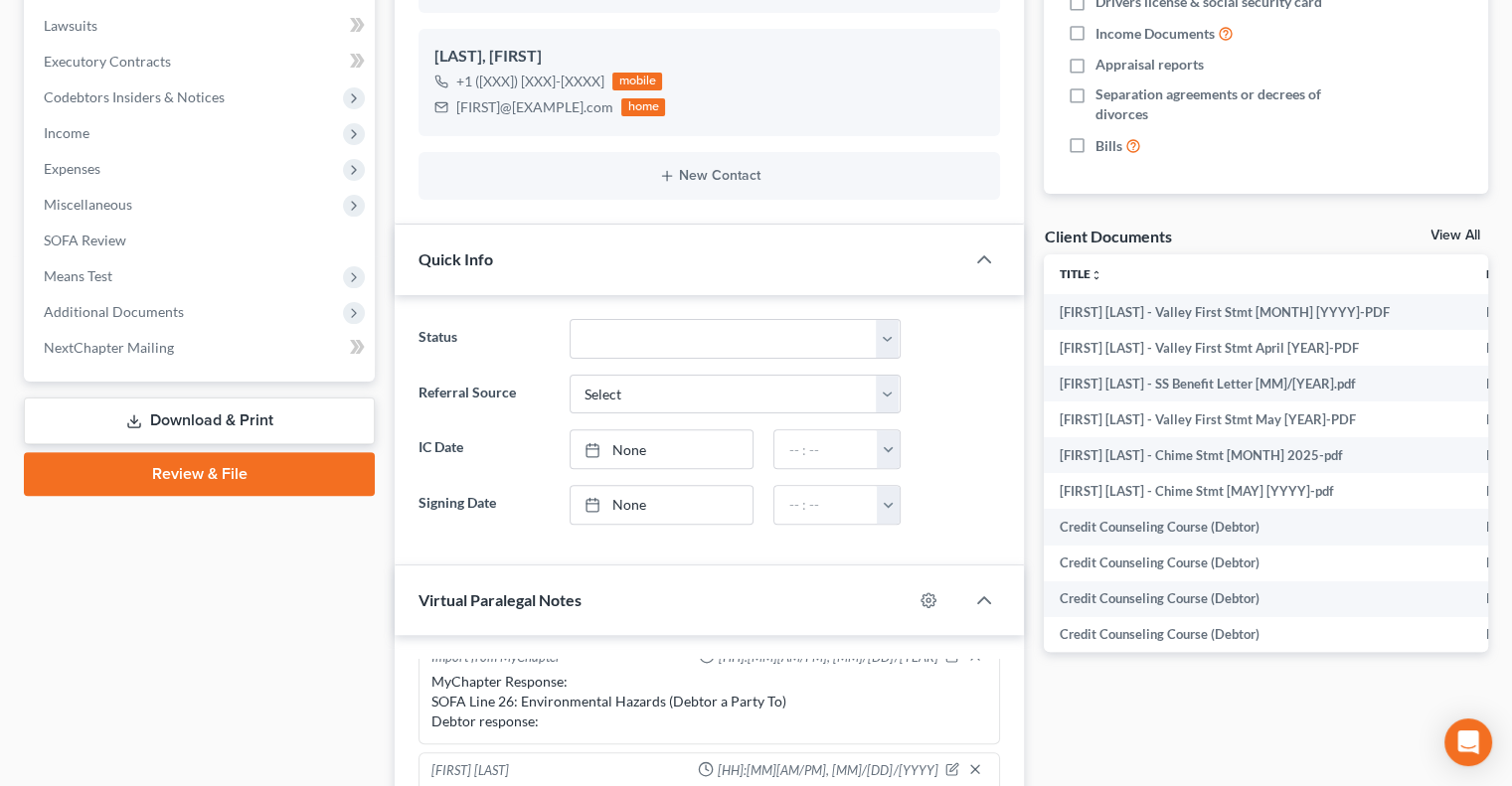 click on "View All" at bounding box center (1455, 236) 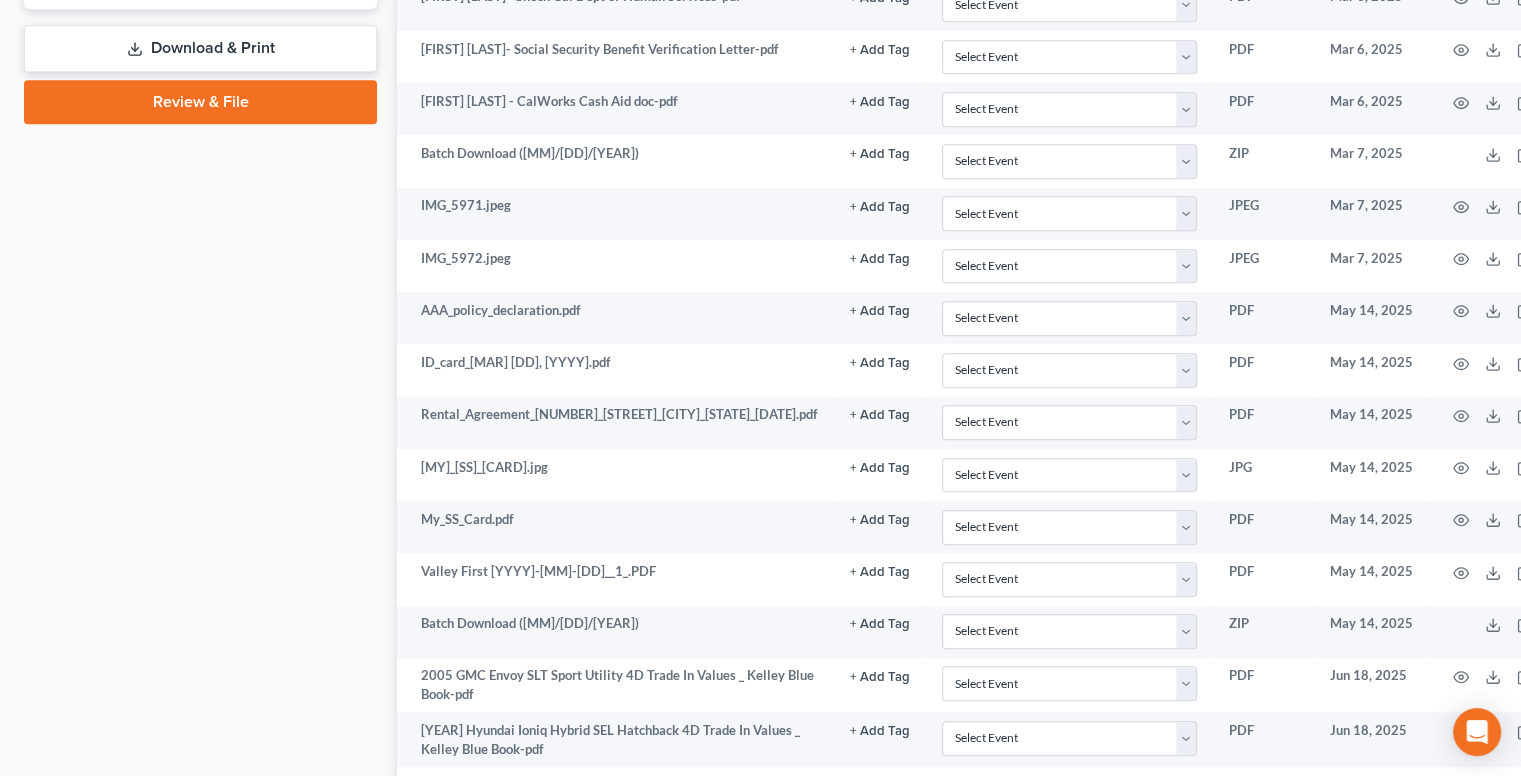 scroll, scrollTop: 1080, scrollLeft: 0, axis: vertical 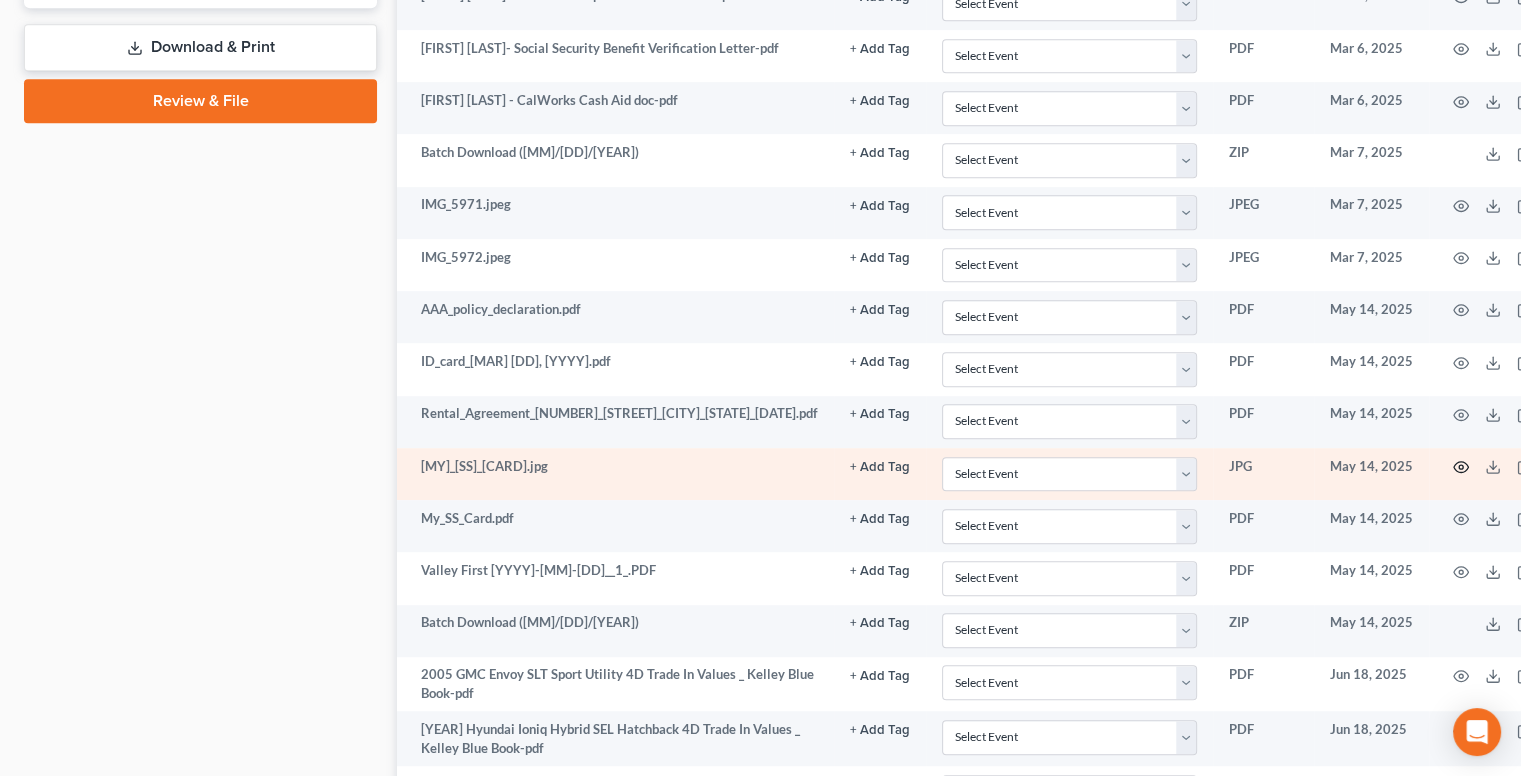 click 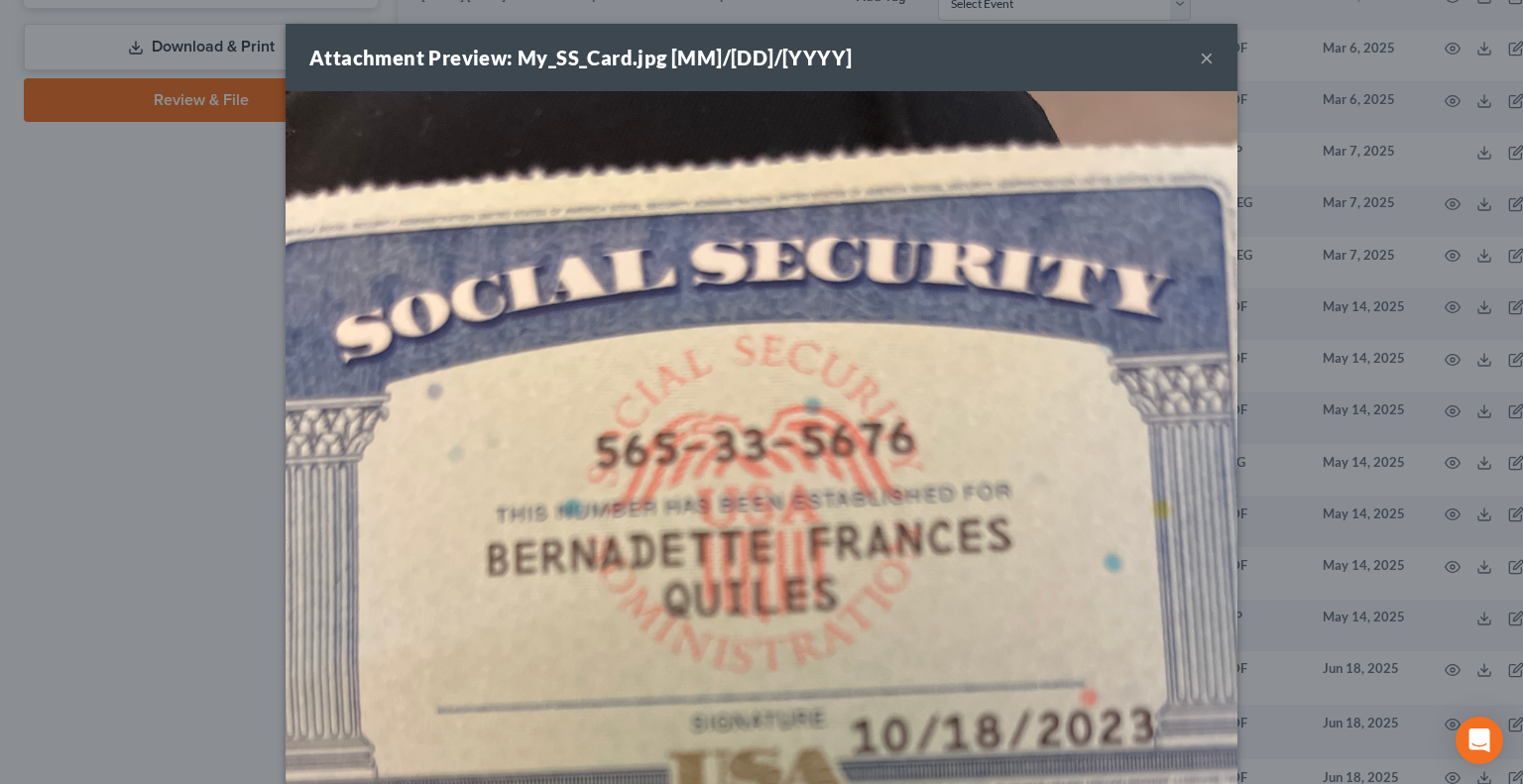 click on "Attachment Preview: My_SS_Card.jpg [MM]/[DD]/[YYYY] ×" at bounding box center (762, 57) 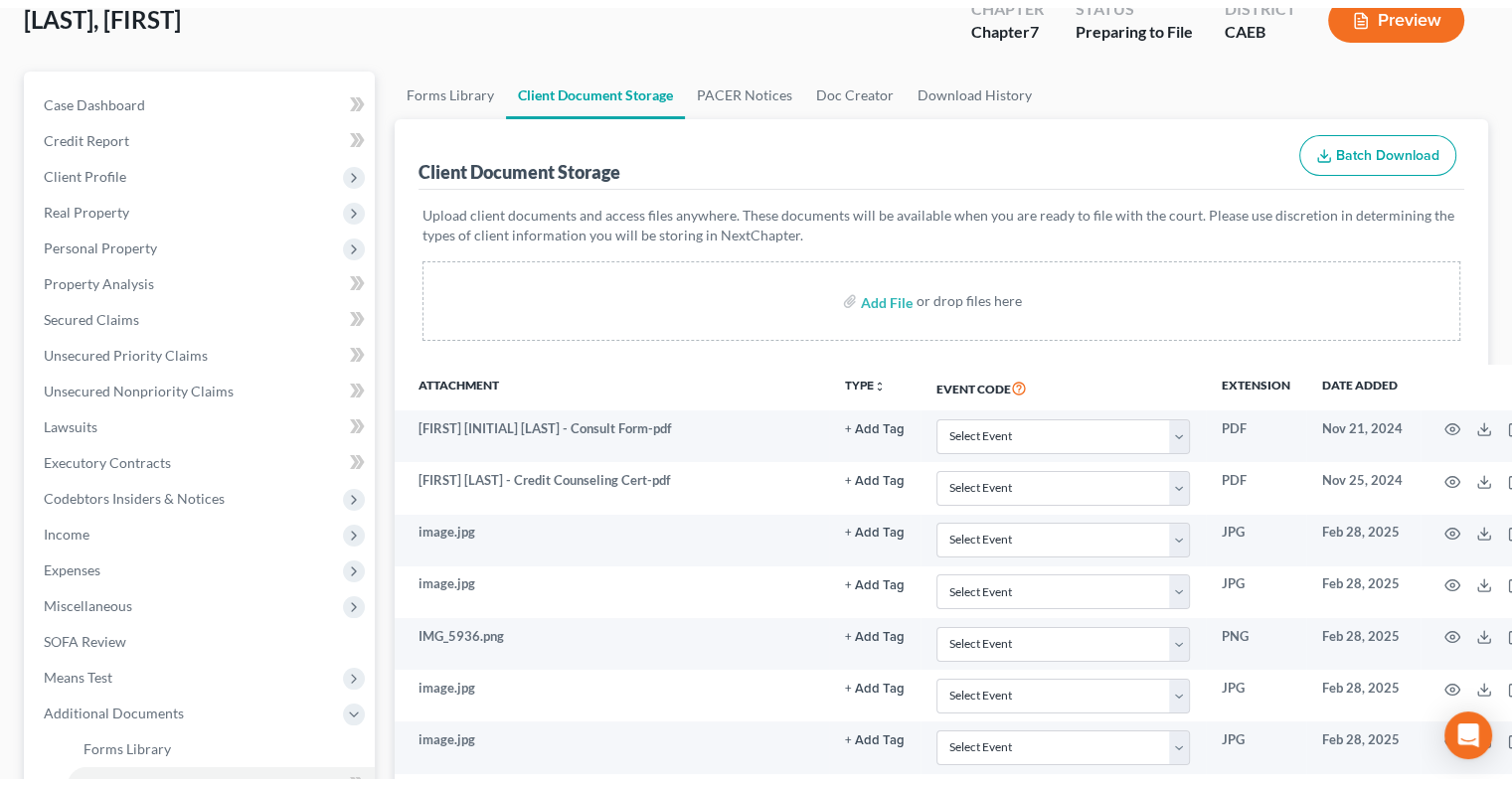 scroll, scrollTop: 0, scrollLeft: 0, axis: both 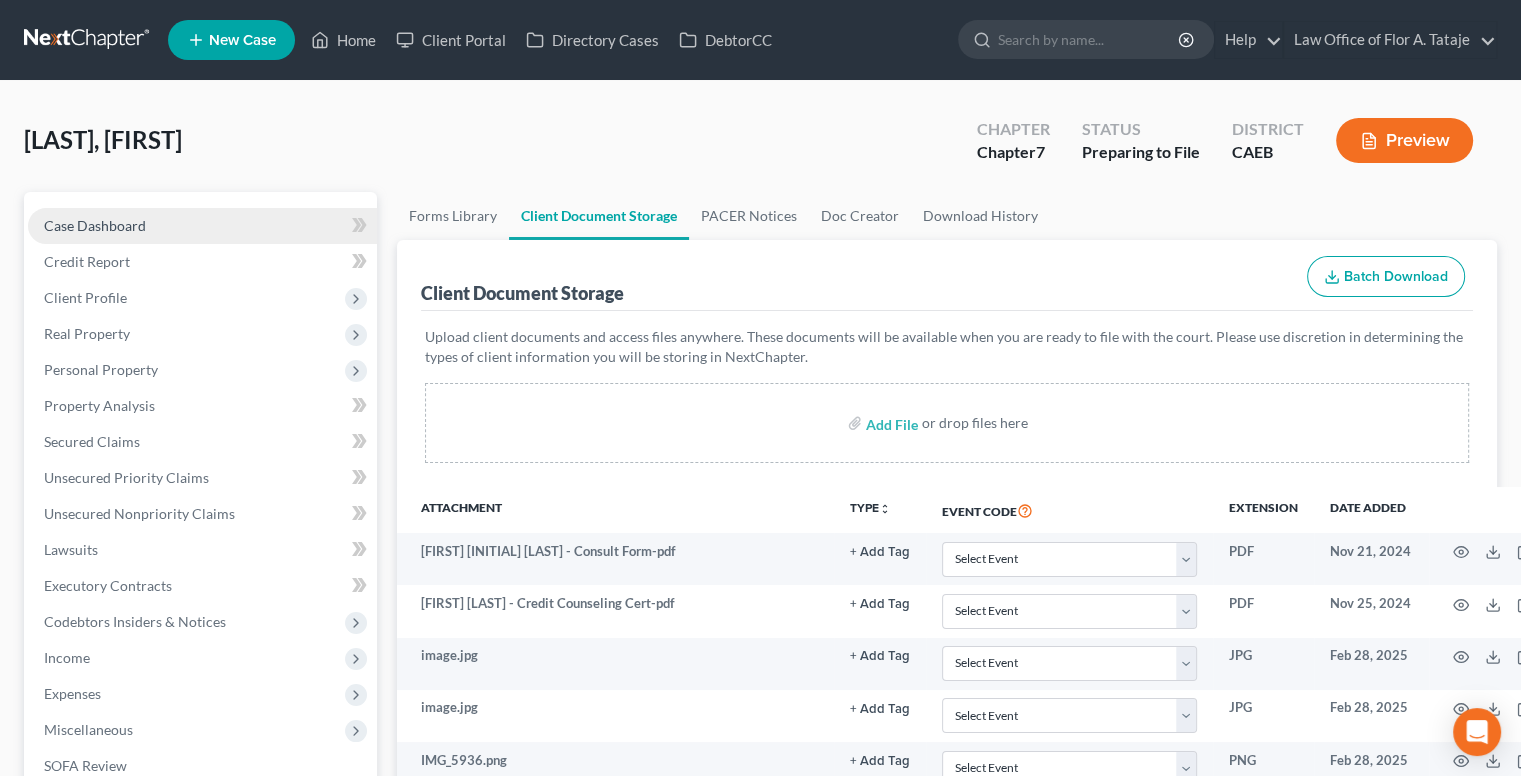click on "Case Dashboard" at bounding box center (202, 226) 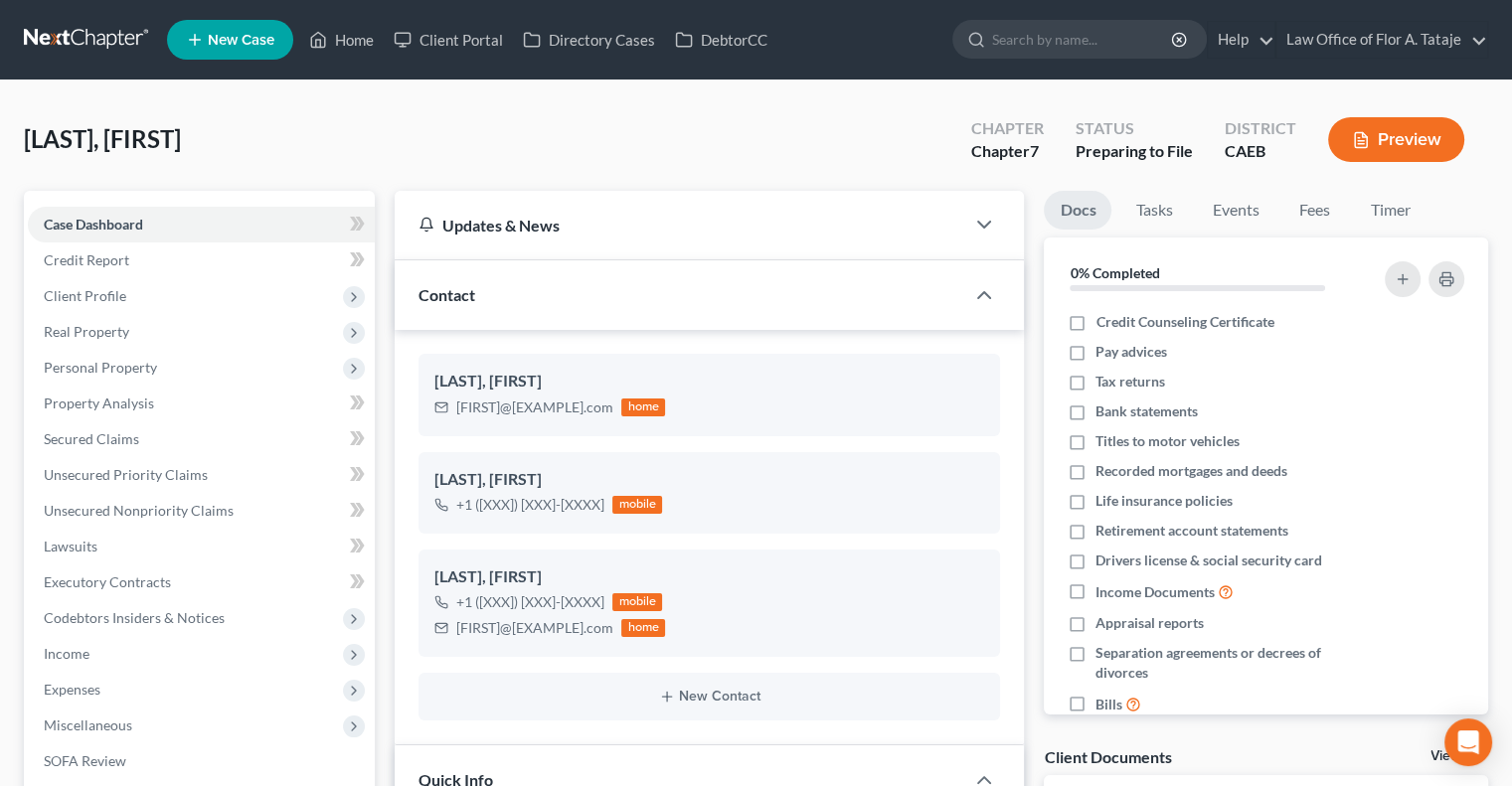 scroll, scrollTop: 1121, scrollLeft: 0, axis: vertical 